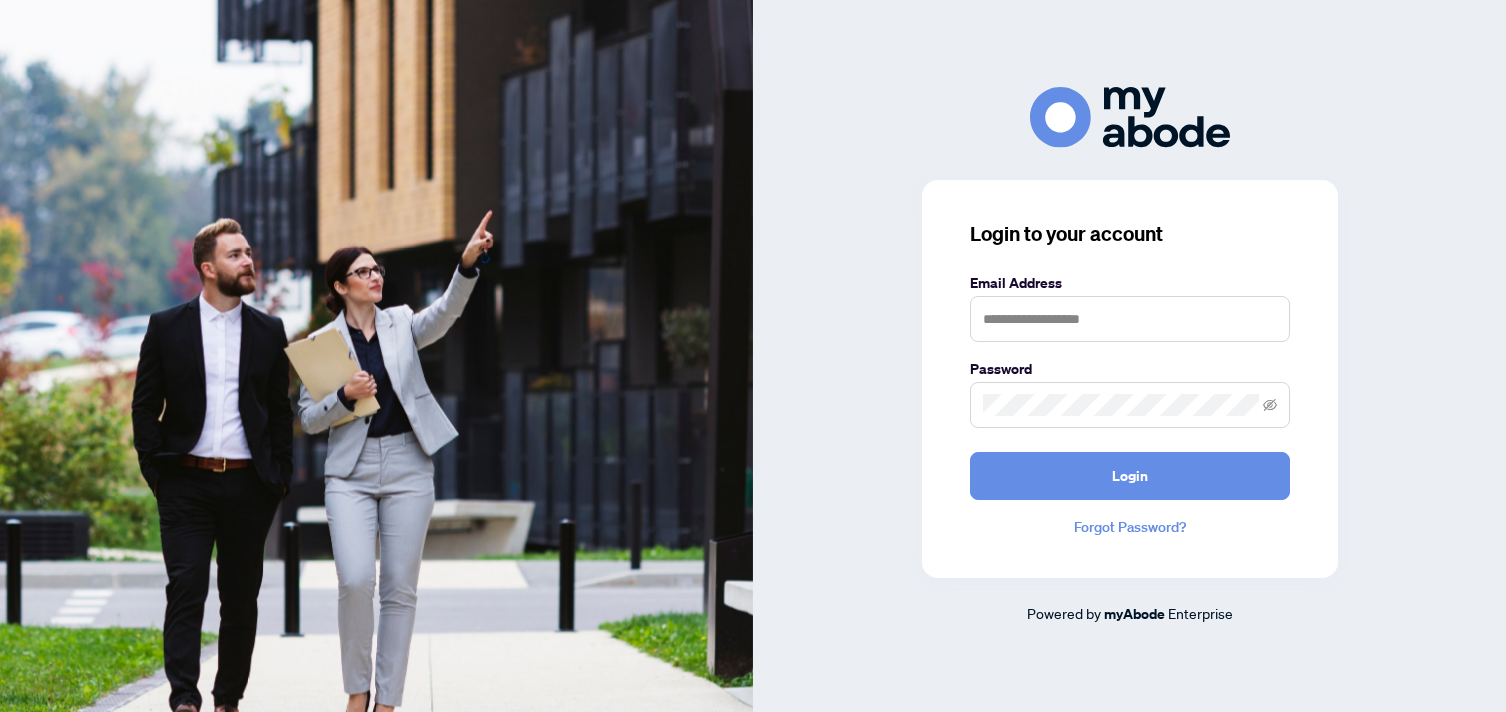 scroll, scrollTop: 0, scrollLeft: 0, axis: both 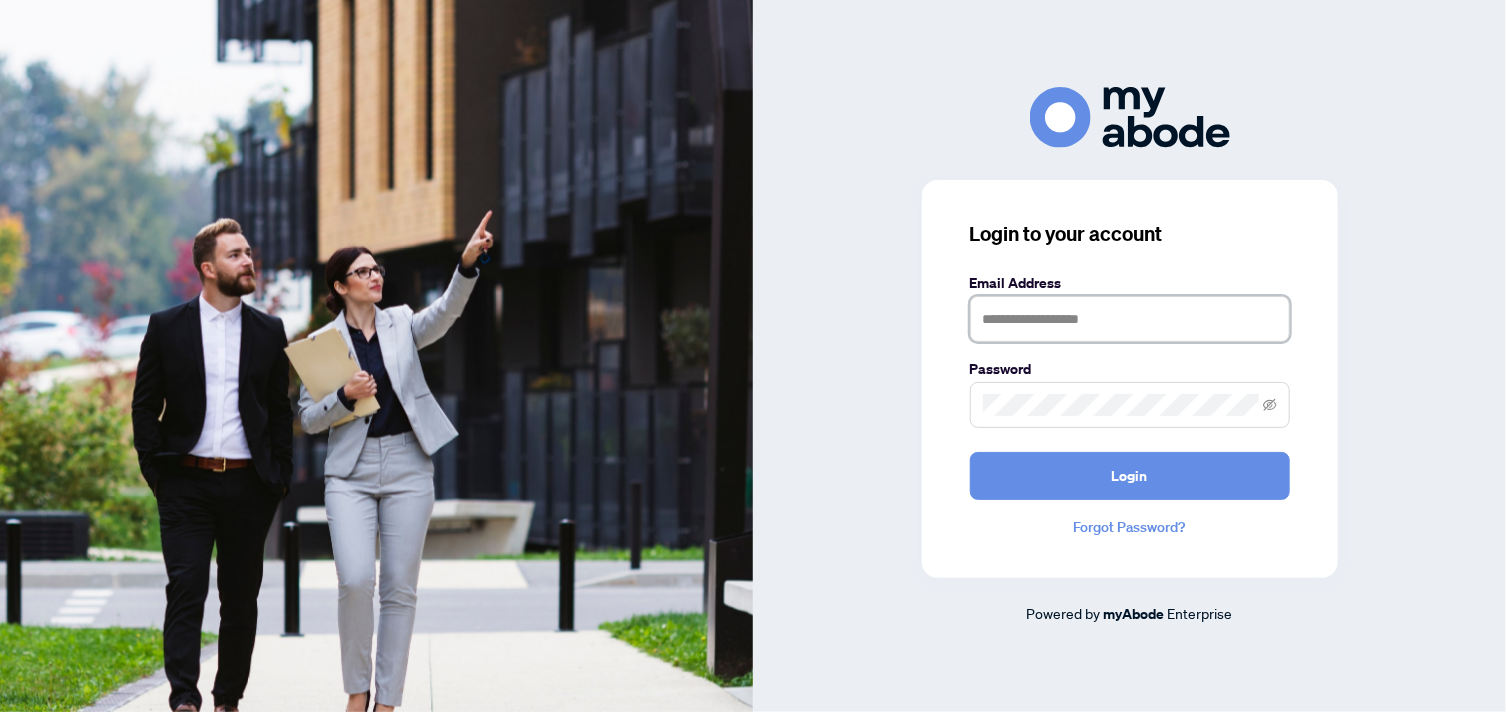 click at bounding box center (1130, 319) 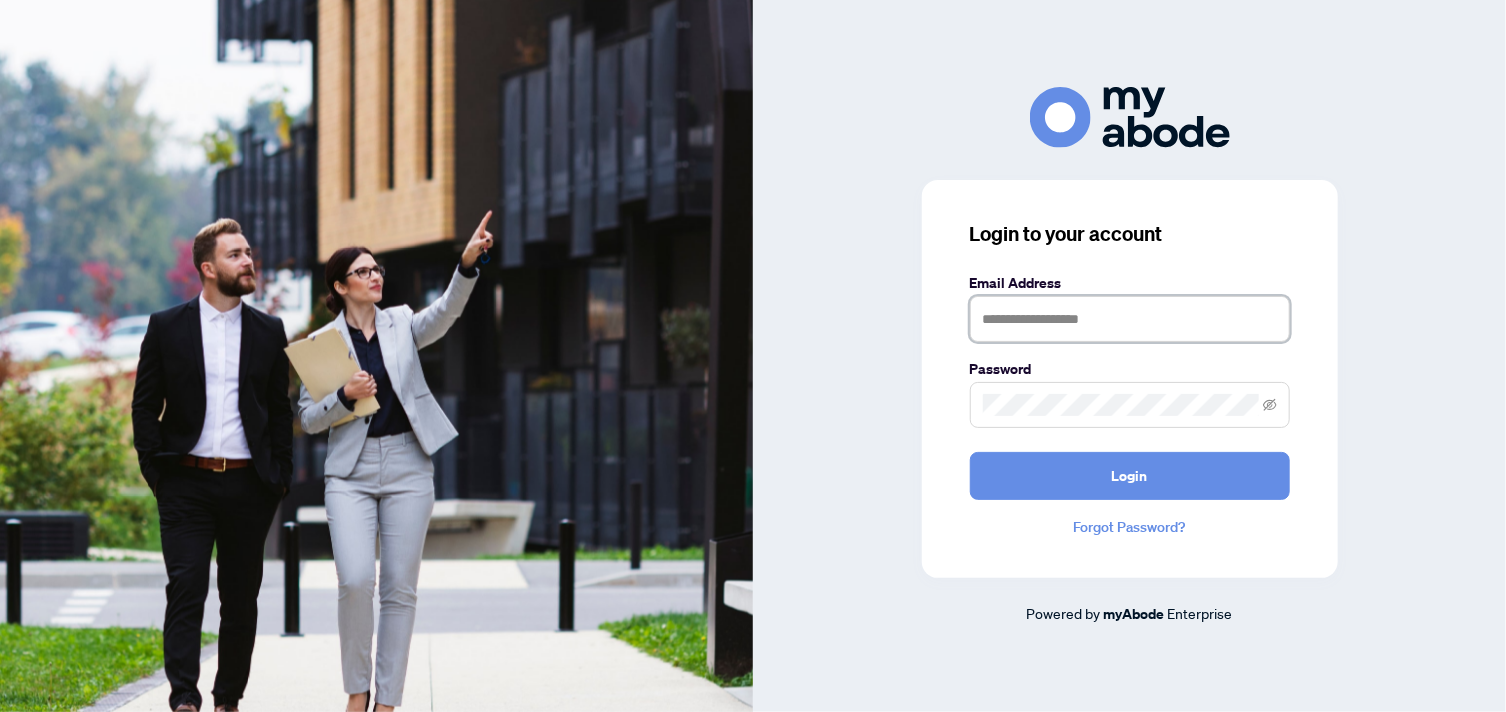 type on "**********" 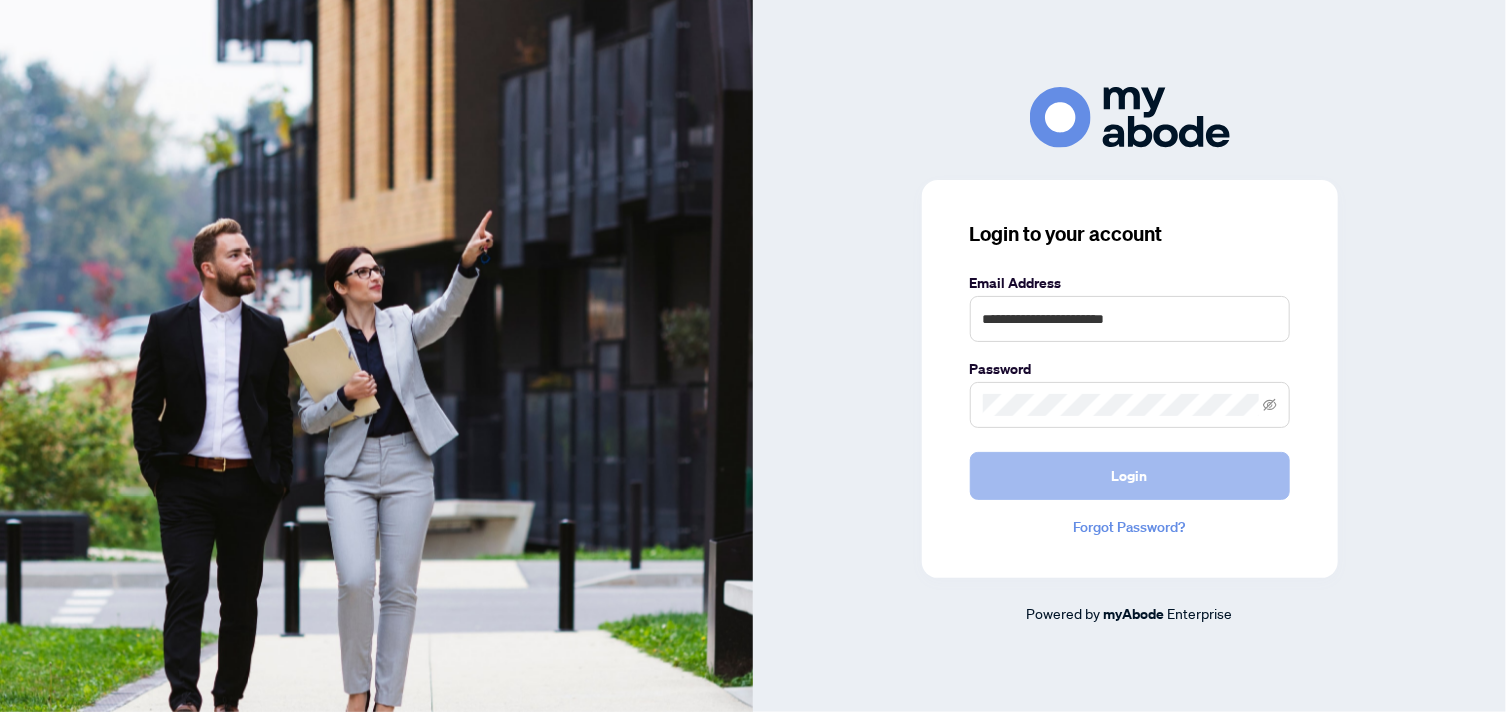 click on "Login" at bounding box center [1130, 476] 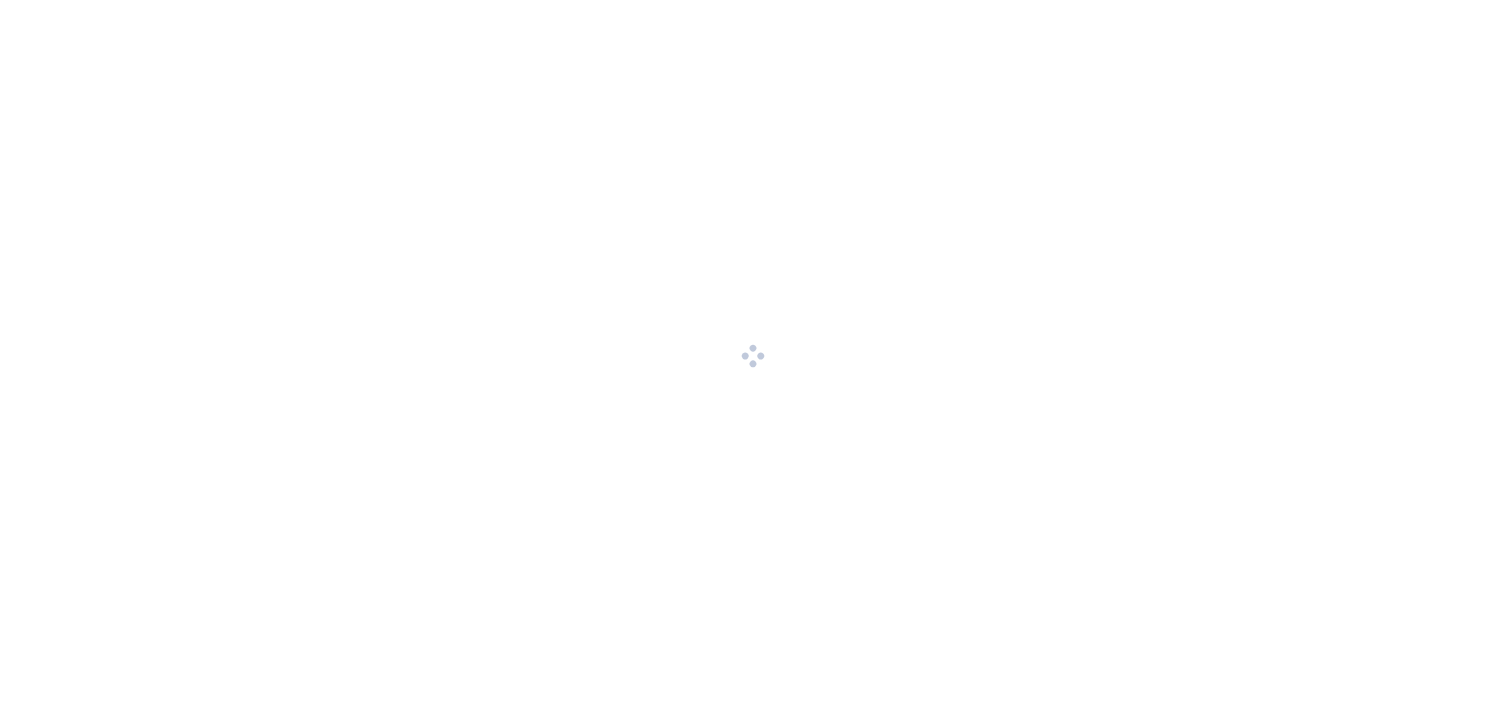scroll, scrollTop: 0, scrollLeft: 0, axis: both 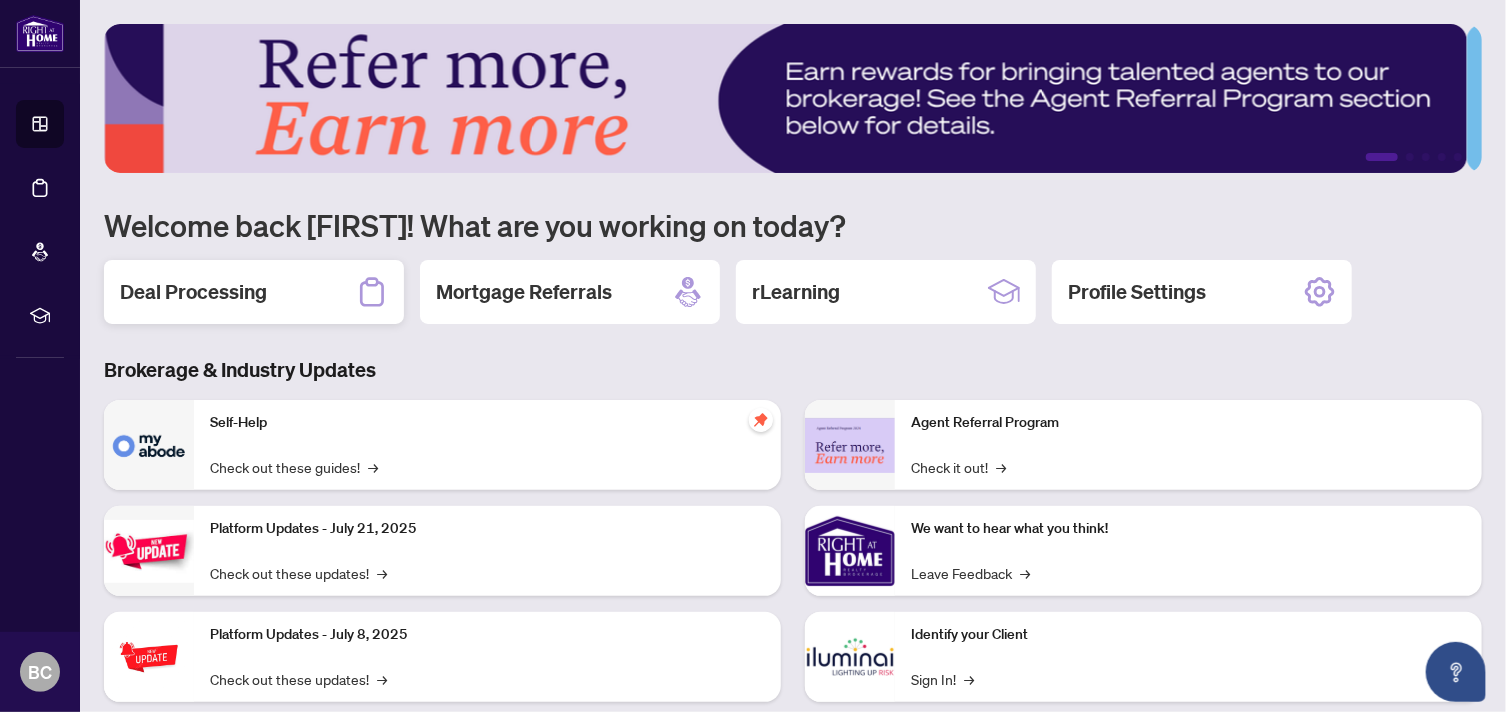 click on "Deal Processing" at bounding box center [254, 292] 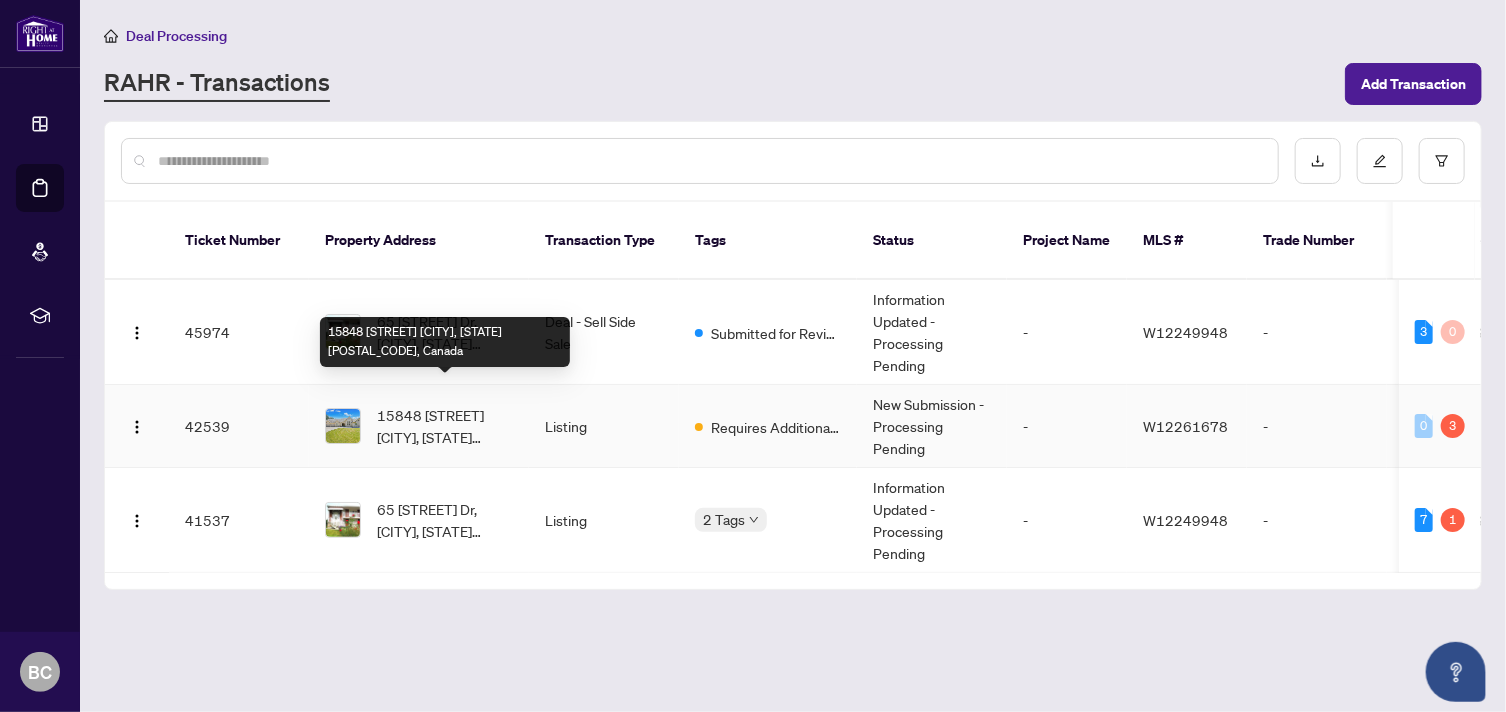 click on "15848 [STREET] [CITY], [STATE] [POSTAL_CODE], Canada" at bounding box center (445, 426) 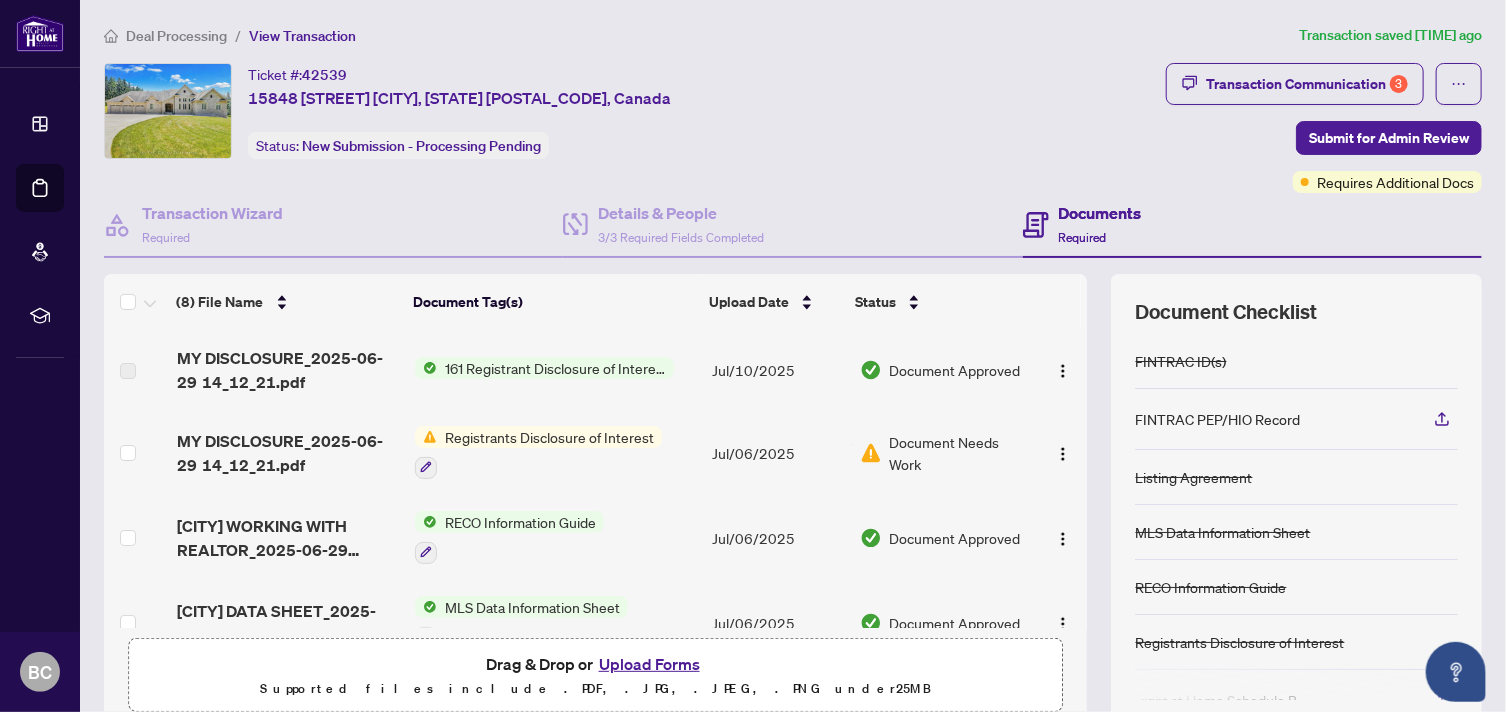 click on "Upload Forms" at bounding box center [649, 664] 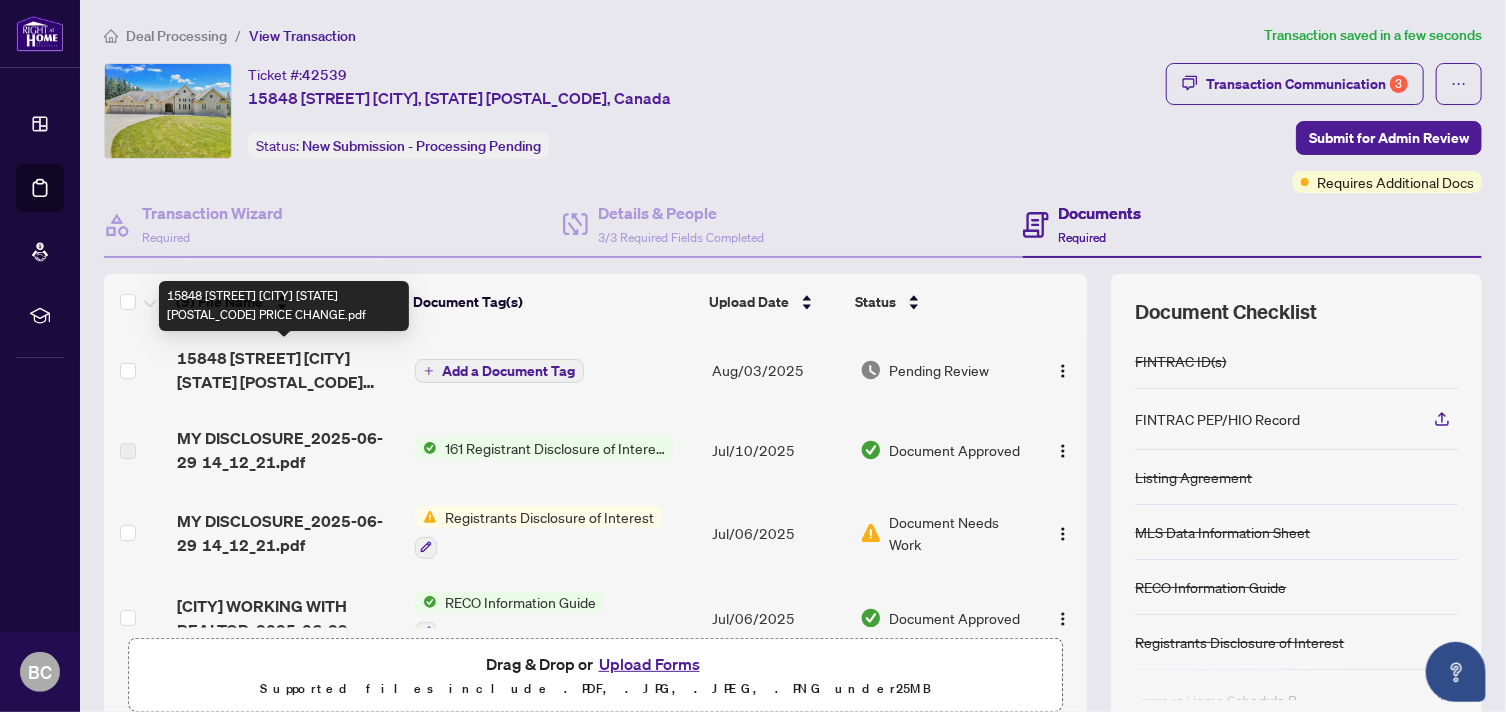 click on "15848 [STREET] [CITY] [STATE] [POSTAL_CODE] PRICE CHANGE.pdf" at bounding box center [288, 370] 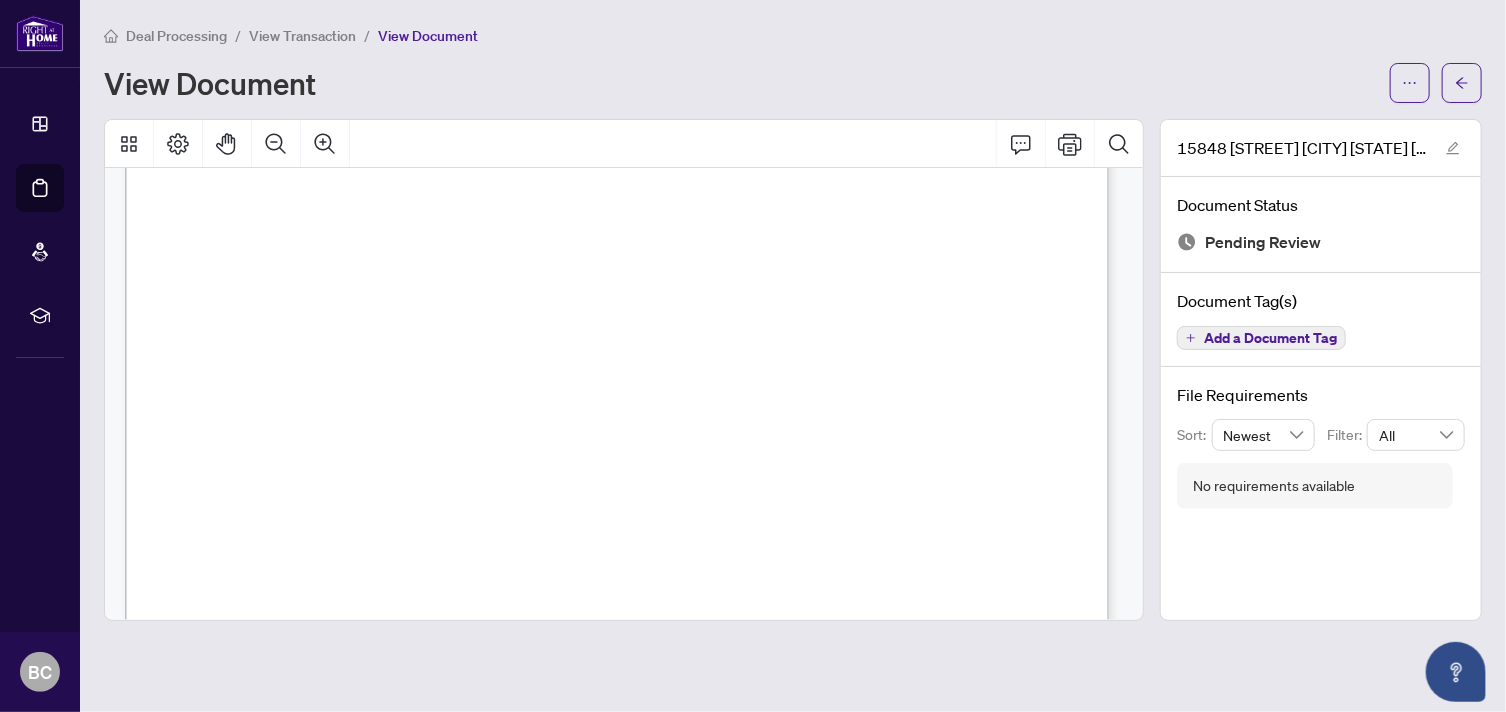 scroll, scrollTop: 240, scrollLeft: 0, axis: vertical 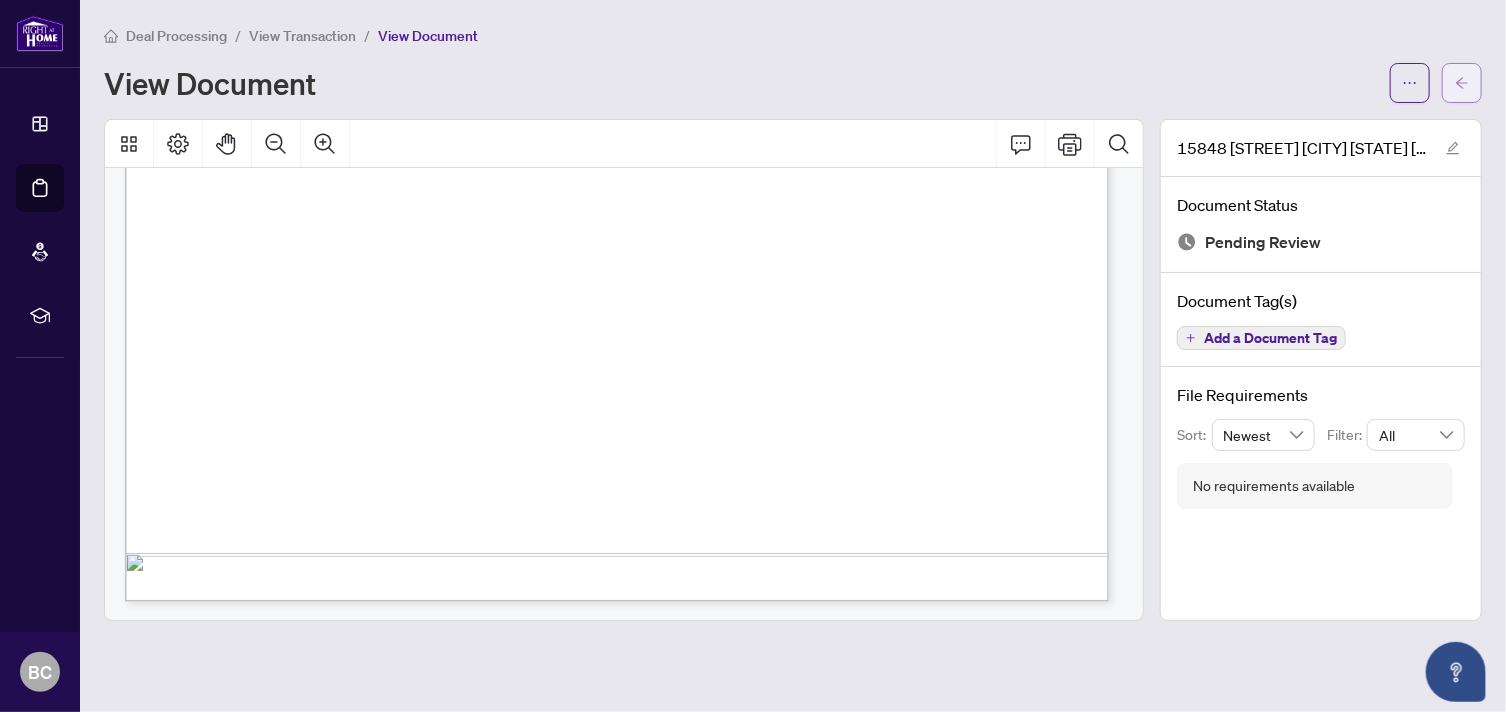 click 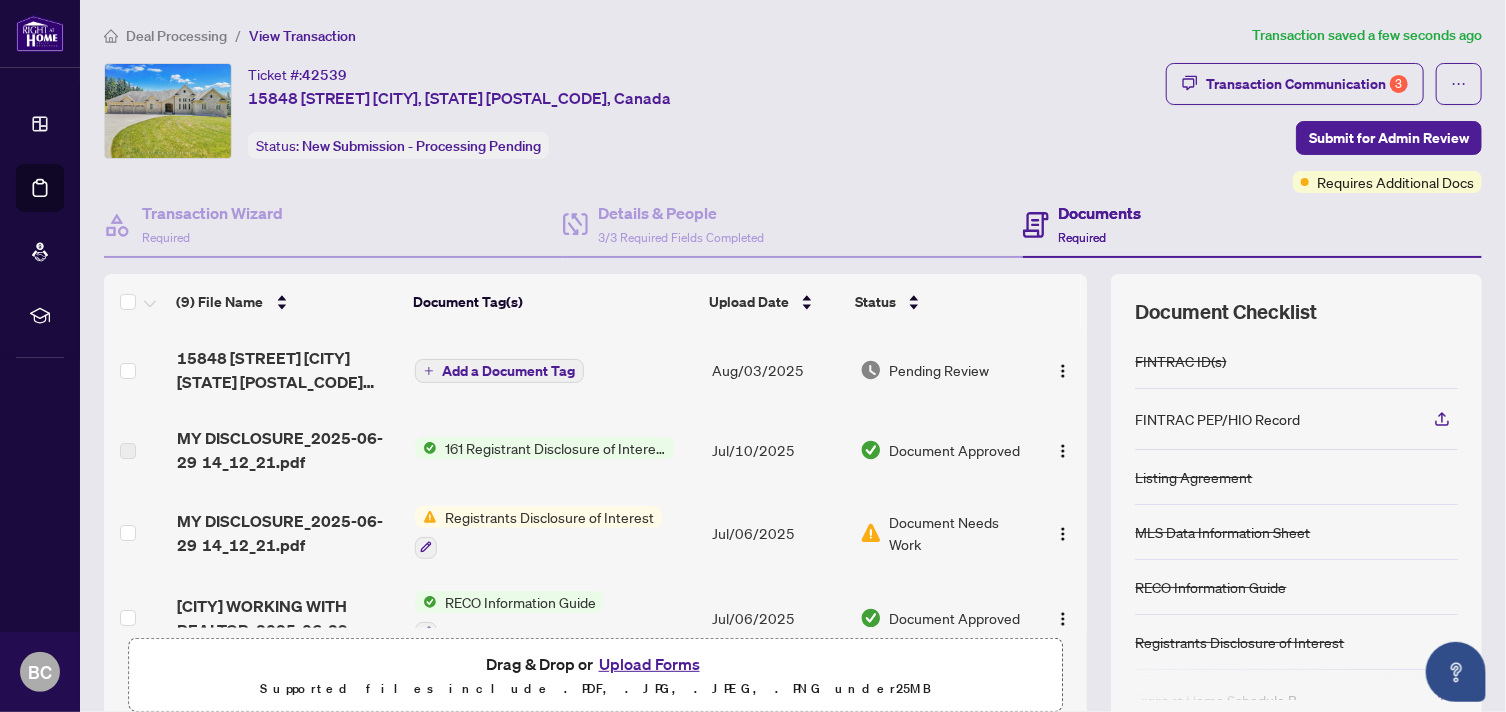 click on "Add a Document Tag" at bounding box center (508, 371) 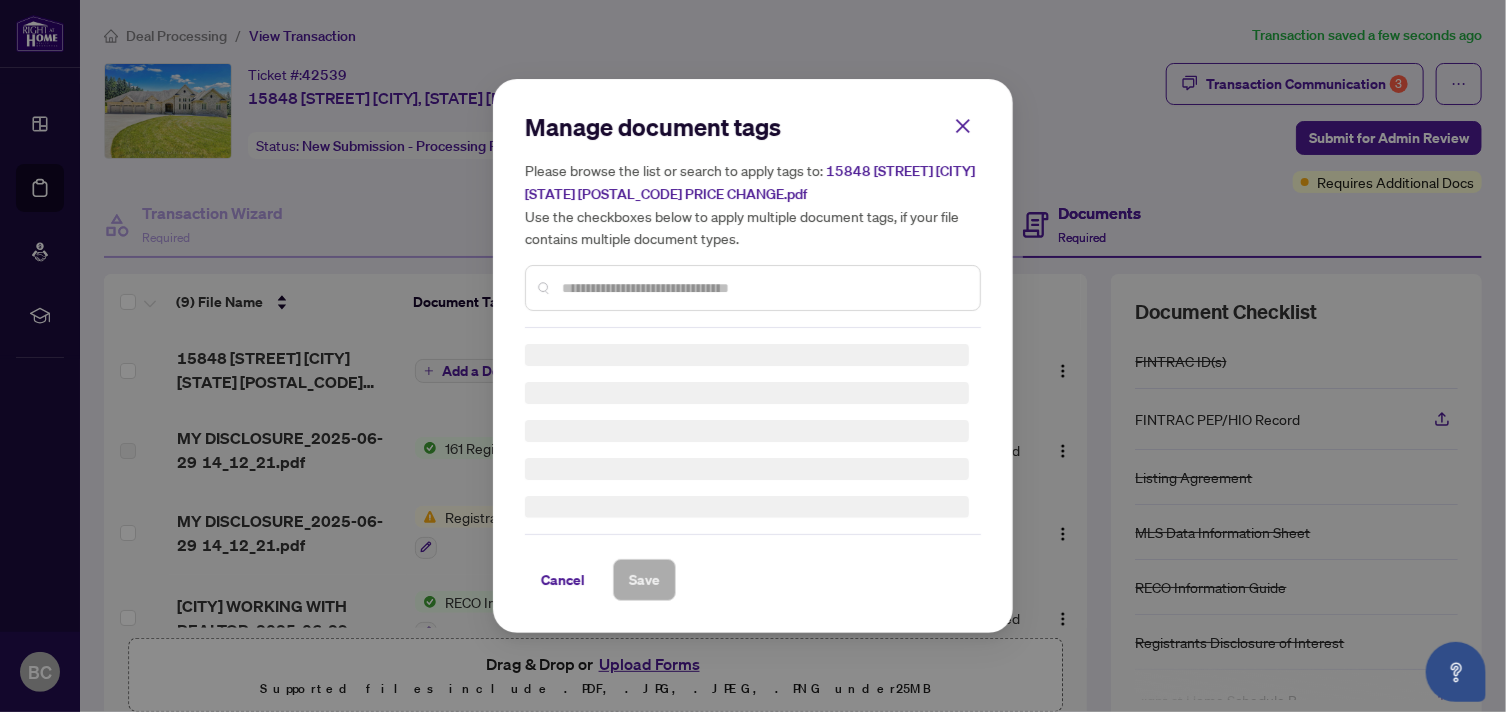 click on "Manage document tags Please browse the list or search to apply tags to: 15848 [STREET] [CITY] [STATE] [POSTAL_CODE] PRICE CHANGE.pdf Use the checkboxes below to apply multiple document tags, if your file contains multiple document types. Cancel Save Cancel OK" at bounding box center [753, 356] 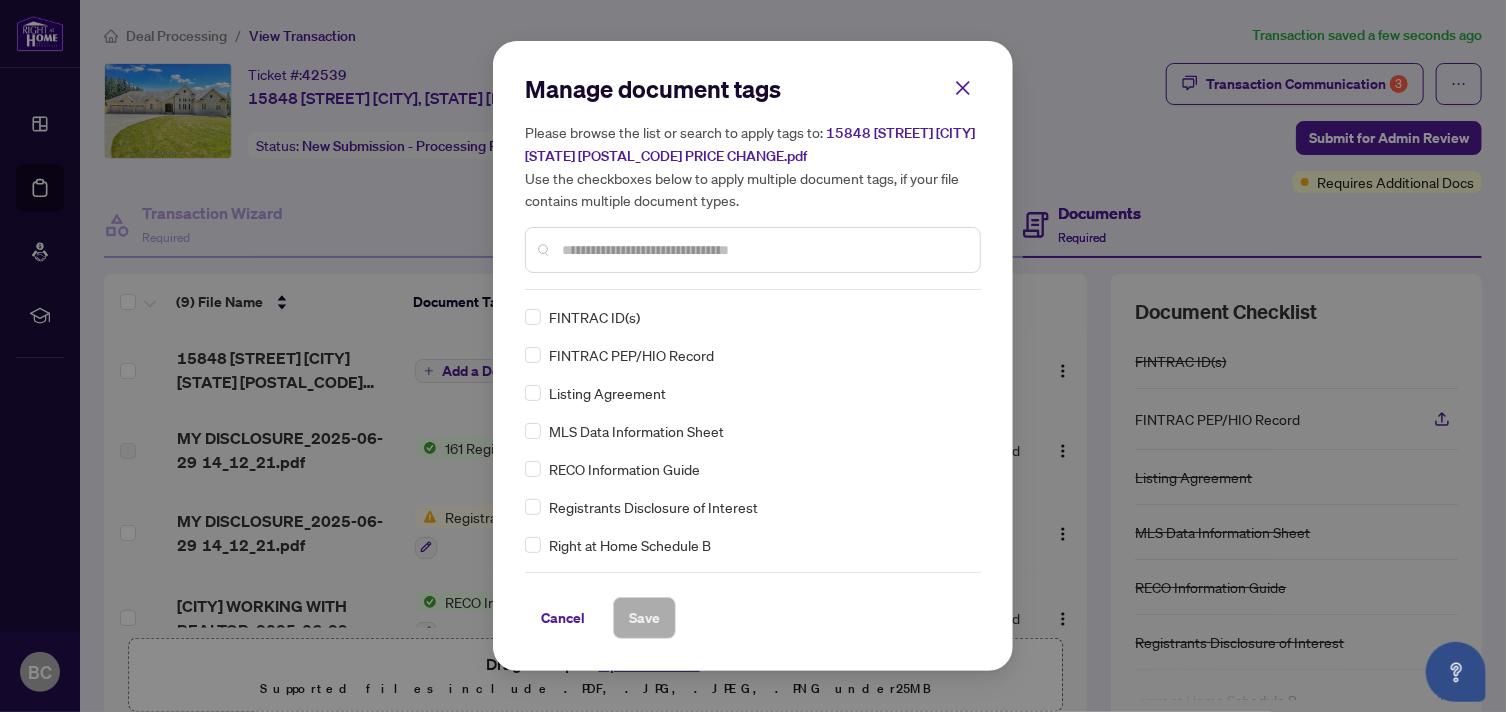 scroll, scrollTop: 218, scrollLeft: 0, axis: vertical 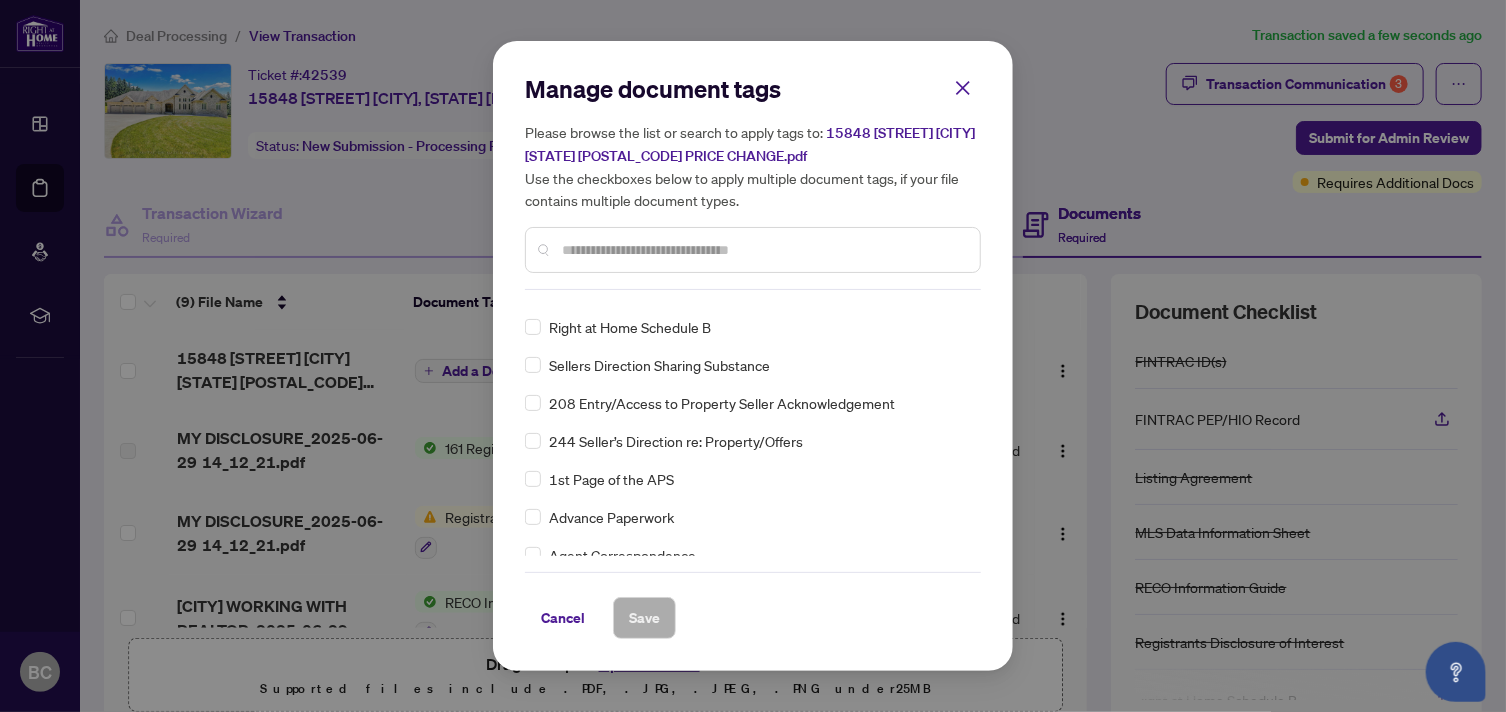 click on "FINTRAC ID(s) FINTRAC PEP/HIO Record Listing Agreement MLS Data Information Sheet RECO Information Guide Registrants Disclosure of Interest Right at Home Schedule B Sellers Direction Sharing Substance 208 Entry/Access to Property Seller Acknowledgement 244 Seller’s Direction re: Property/Offers 1st Page of the APS Advance Paperwork Agent Correspondence Agreement of Assignment of Purchase and Sale Agreement of Purchase and Sale Agreement to Cooperate /Broker Referral Agreement to Lease Articles of Incorporation Back to Vendor Letter Belongs to Another Transaction Builder's Consent Buyer Designated Representation Agreement Buyer Designated Representation Agreement Buyers Lawyer Information Certificate of Estate Trustee(s) Client Refused to Sign Closing Date Change Co-op Brokerage Commission Statement Co-op EFT Co-operating Indemnity Agreement Commission Adjustment Commission Agreement Commission Calculation Commission Statement Sent Commission Statement Sent to Landlord Commission Statement Sent to Lawyer EFT" at bounding box center (753, 431) 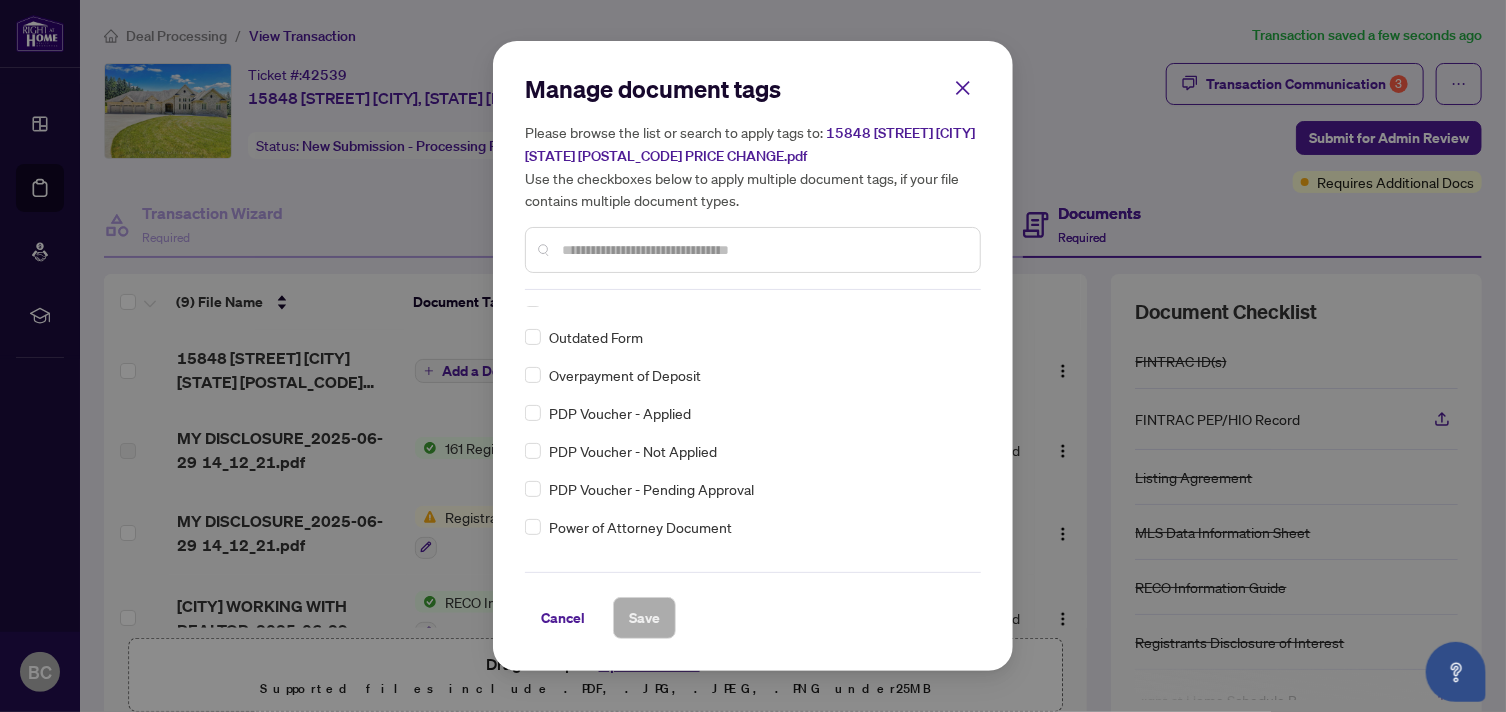 scroll, scrollTop: 3498, scrollLeft: 0, axis: vertical 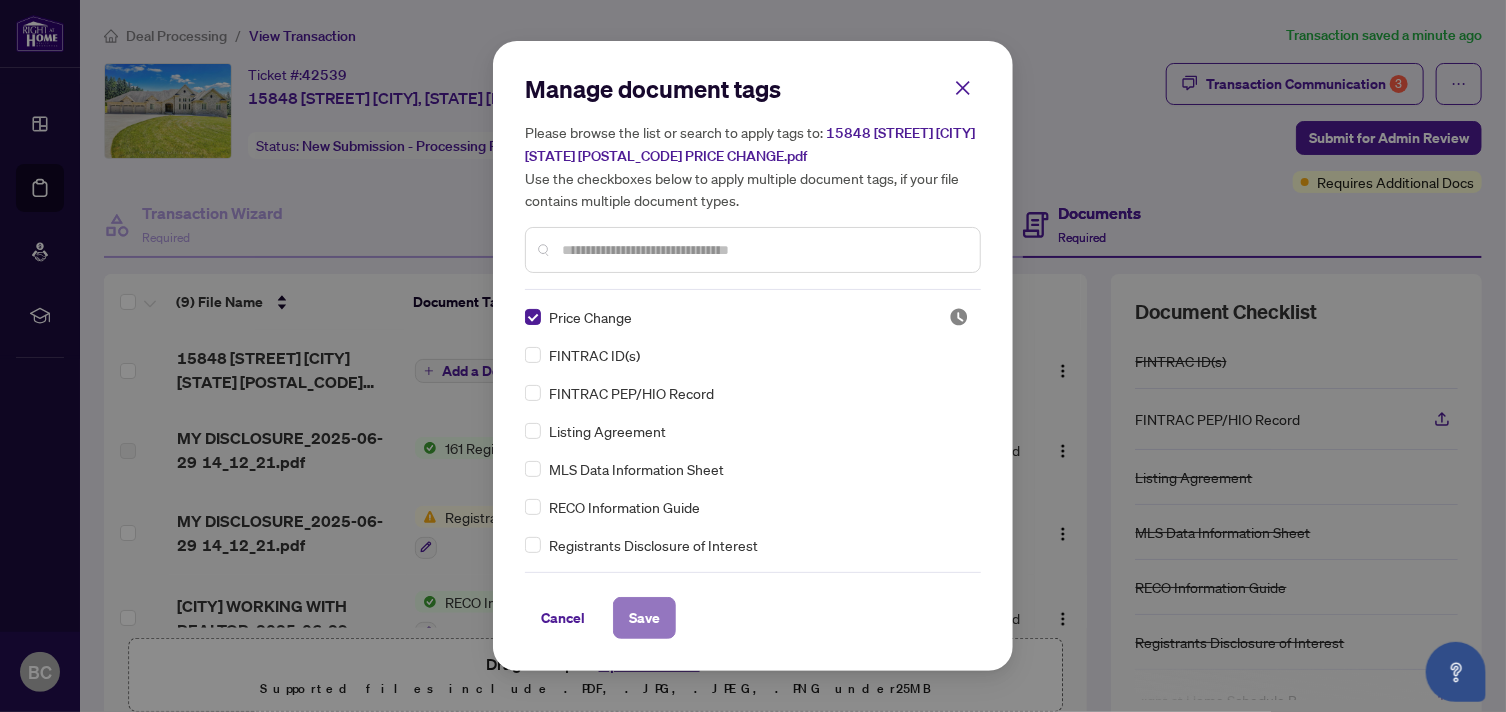 click on "Save" at bounding box center (644, 618) 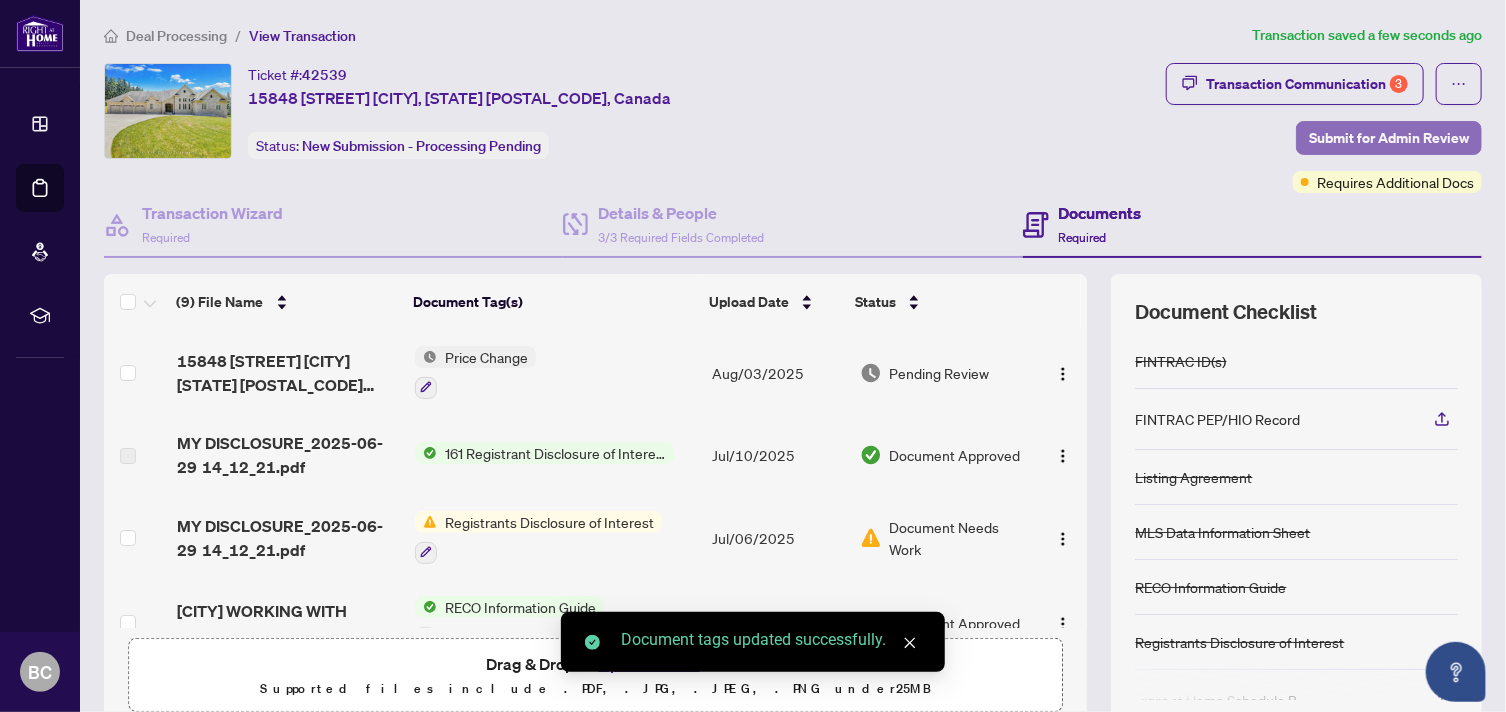 click on "Submit for Admin Review" at bounding box center [1389, 138] 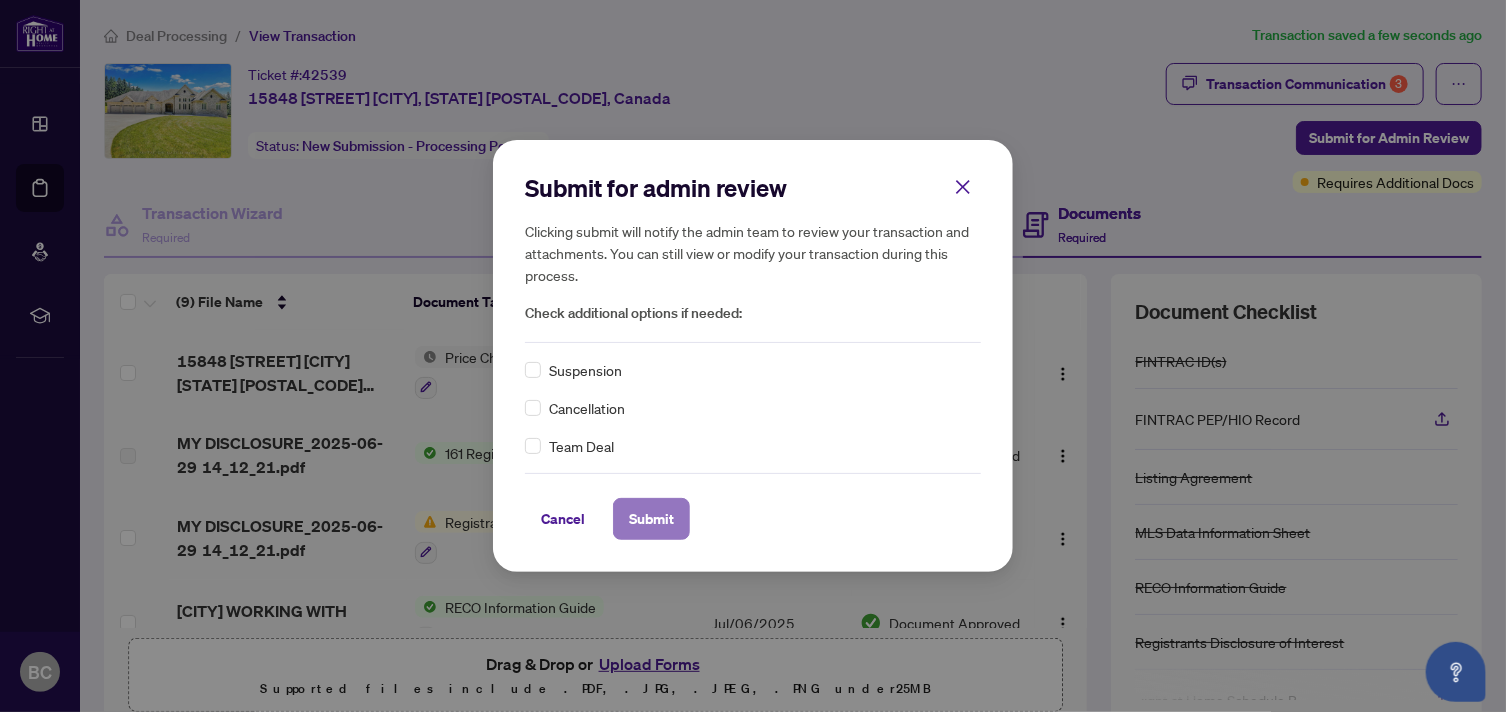 click on "Submit" at bounding box center (651, 519) 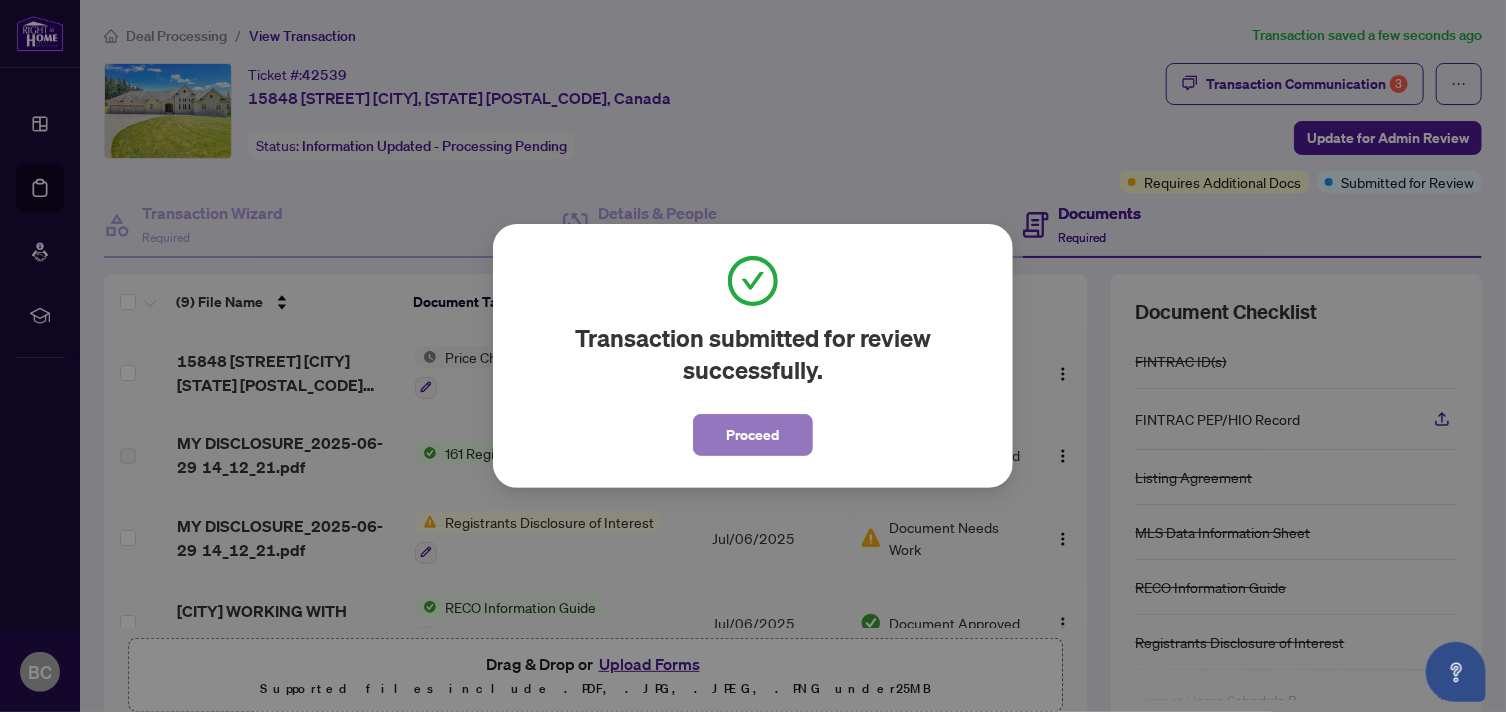 click on "Proceed" at bounding box center (753, 435) 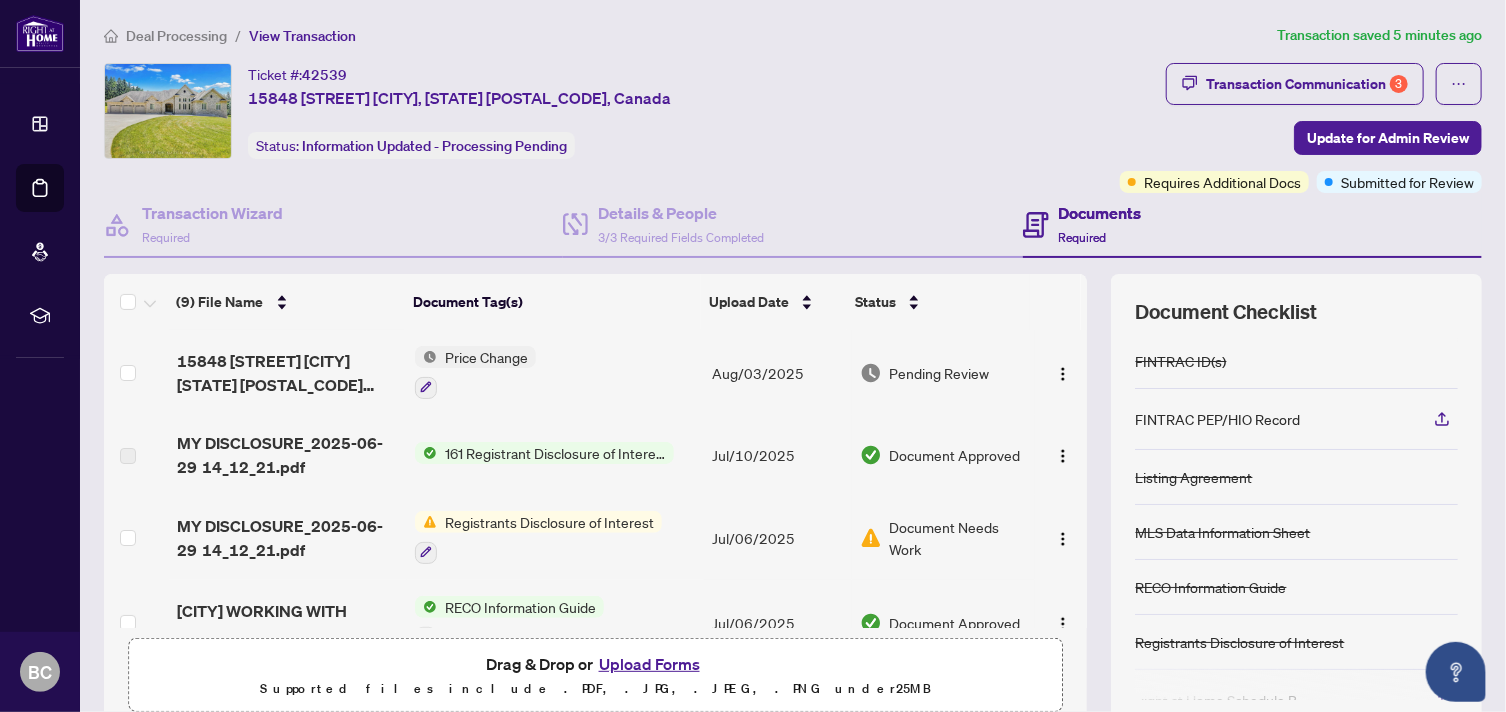 click on "Upload Forms" at bounding box center (649, 664) 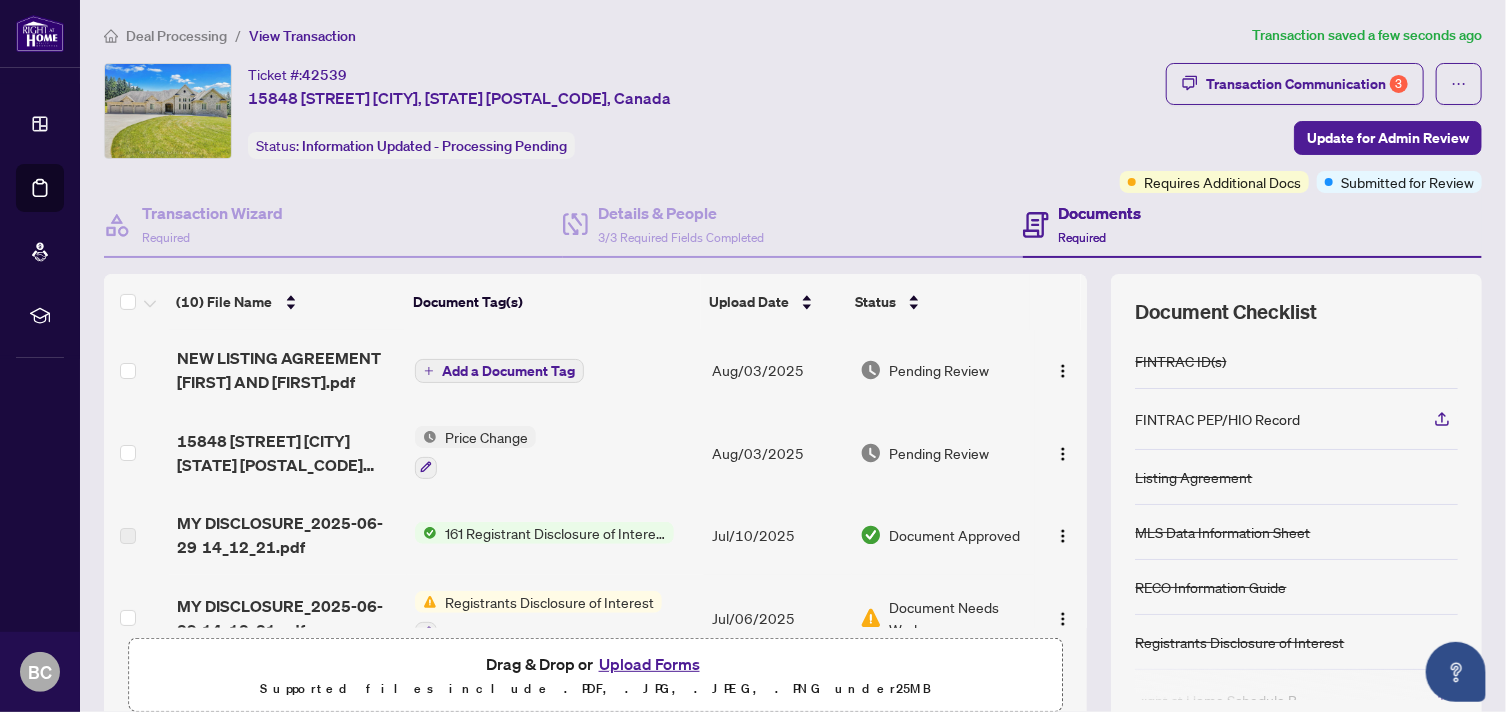 click on "Add a Document Tag" at bounding box center [508, 371] 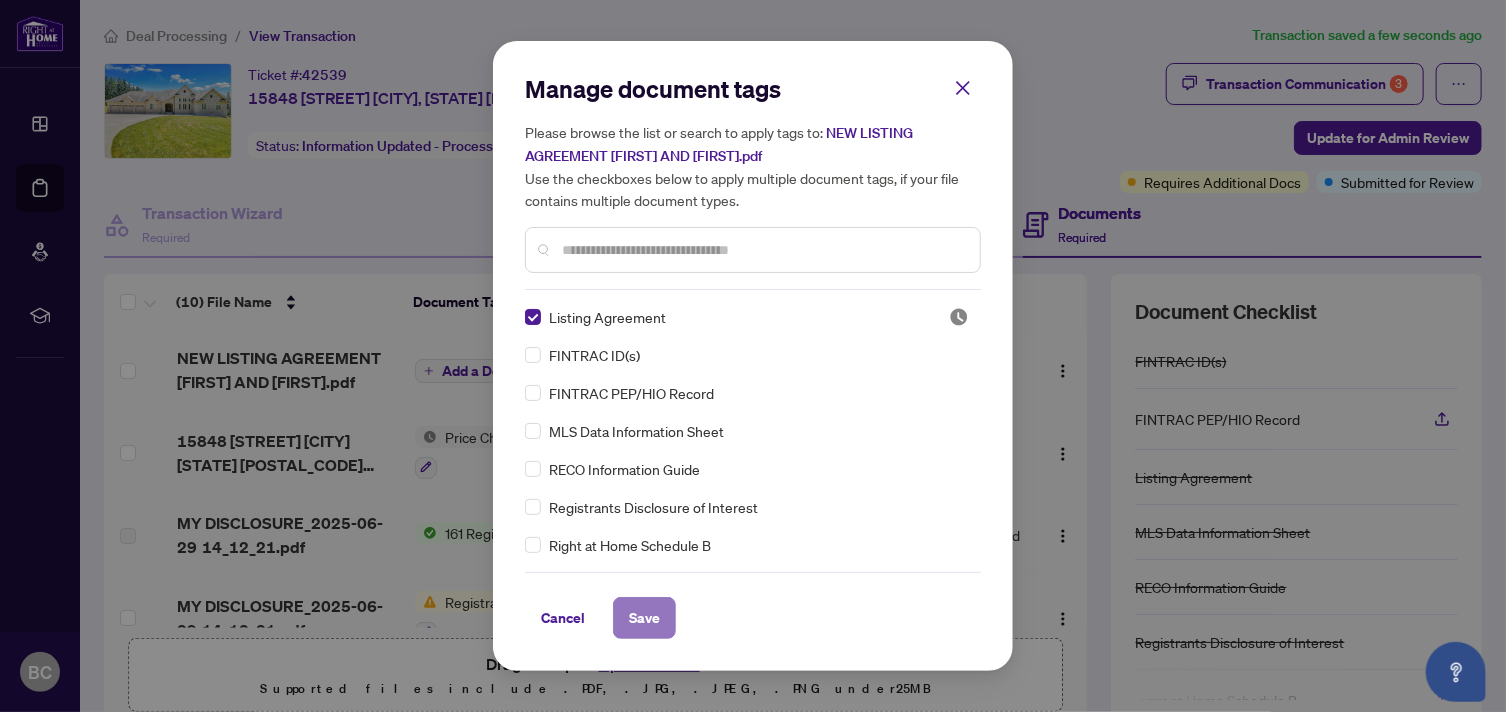 click on "Save" at bounding box center (644, 618) 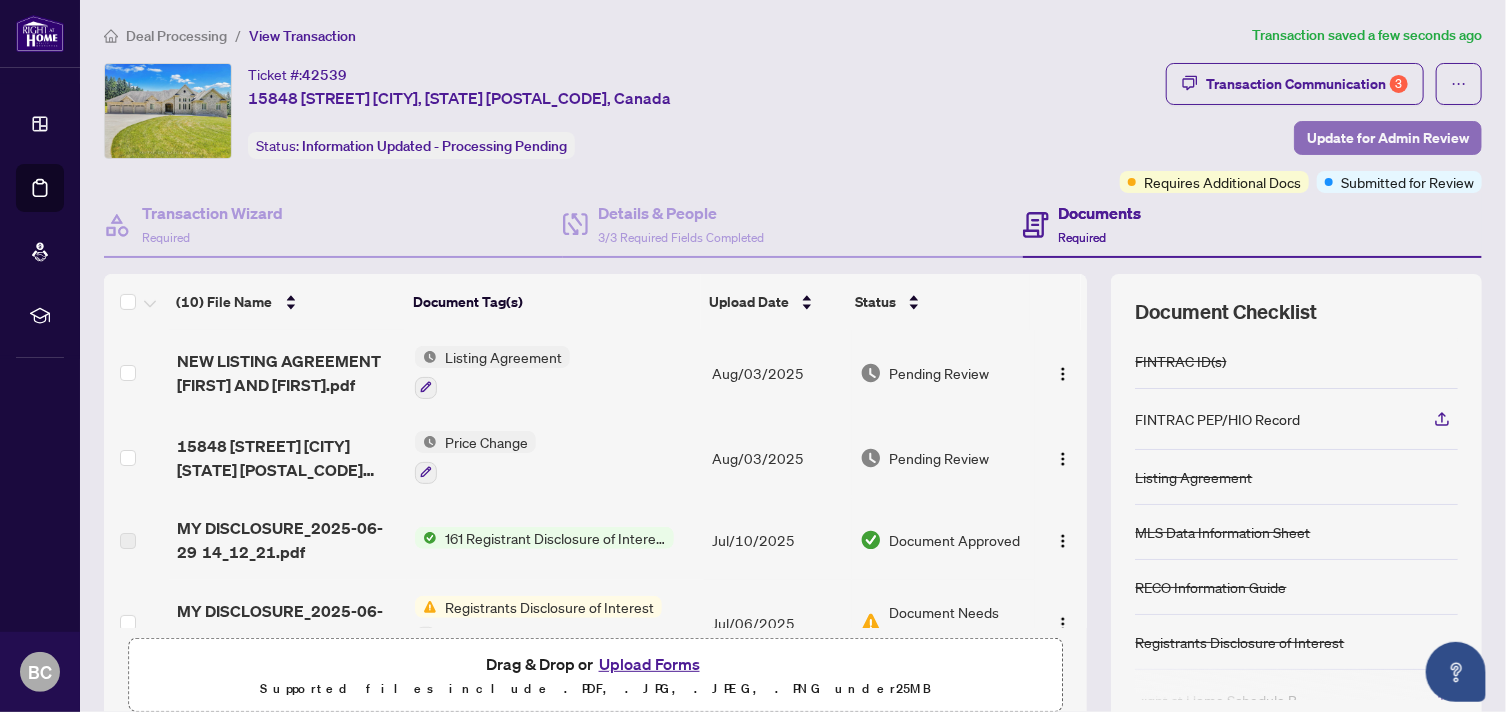 click on "Update for Admin Review" at bounding box center [1388, 138] 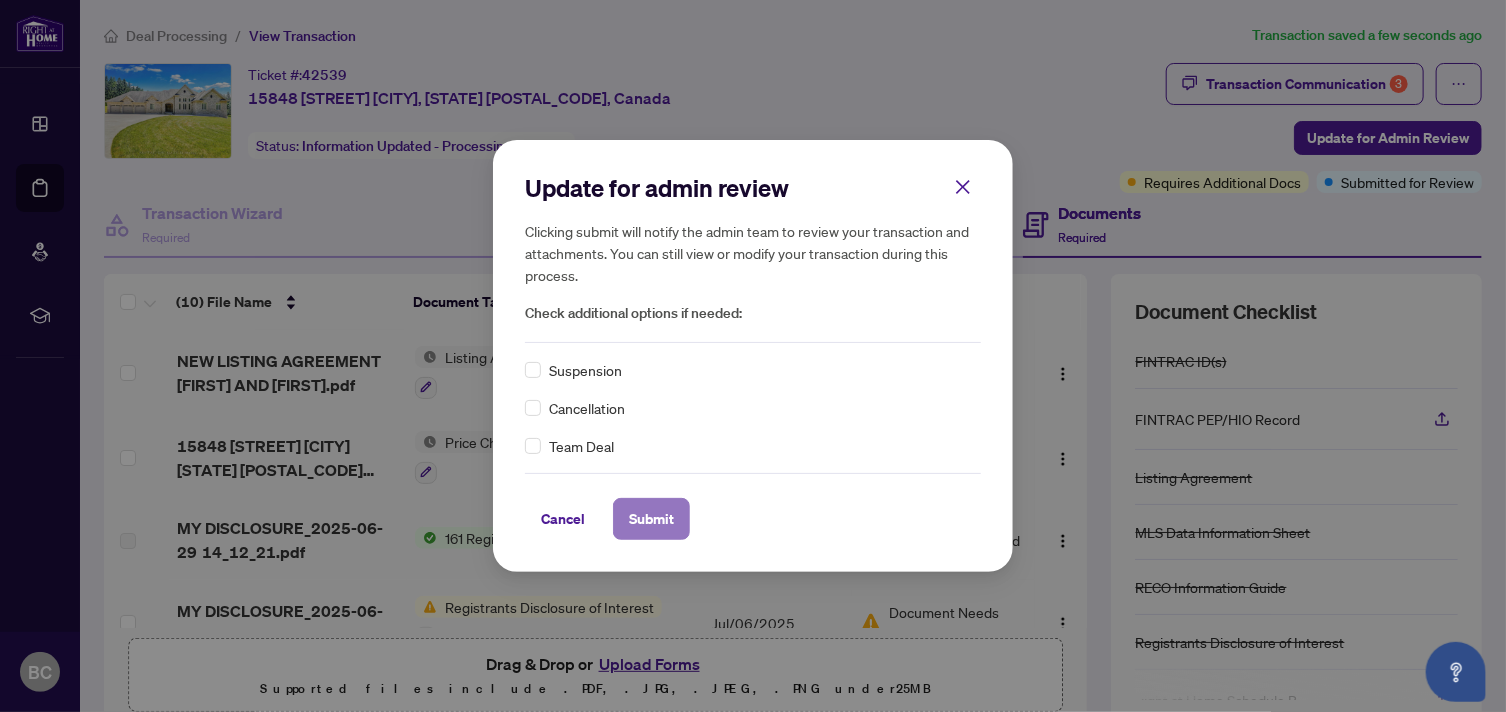 click on "Submit" at bounding box center [651, 519] 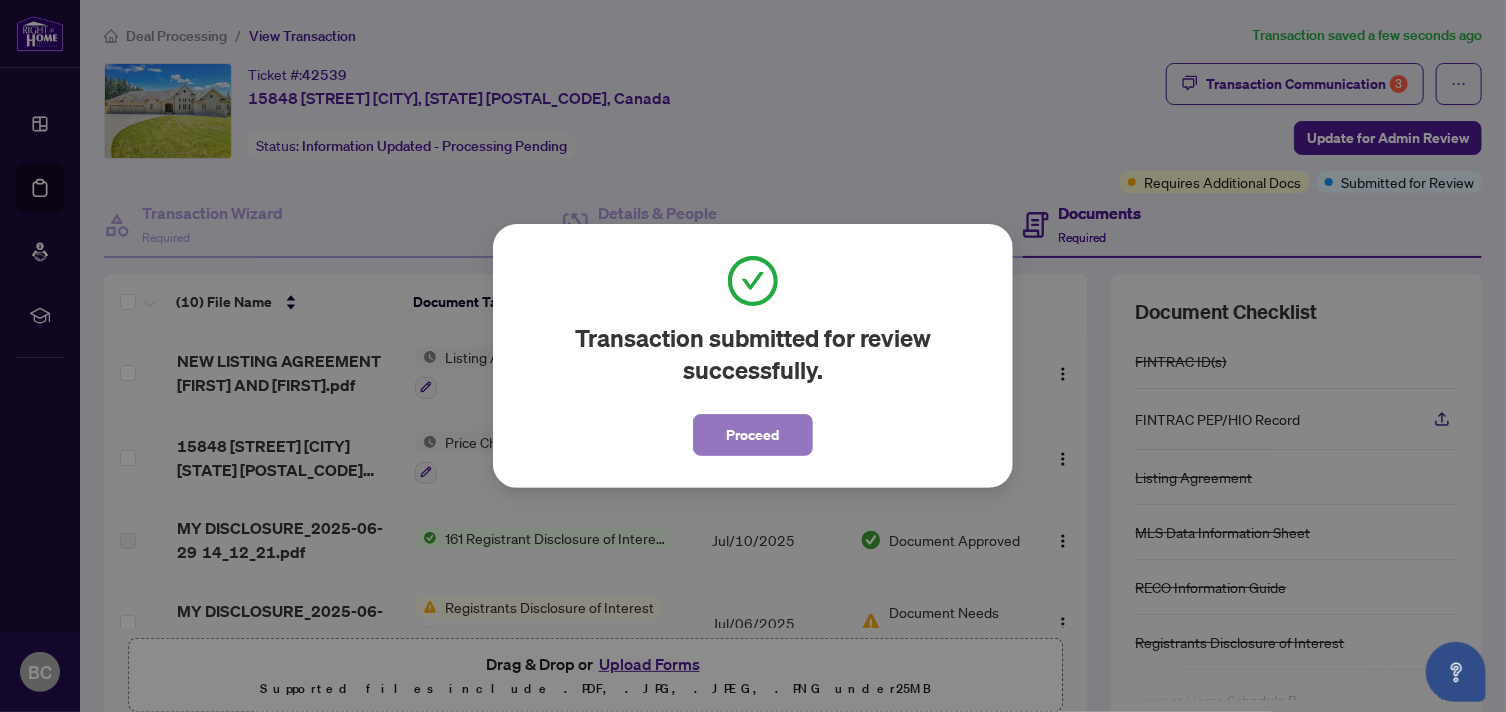 click on "Proceed" at bounding box center (753, 435) 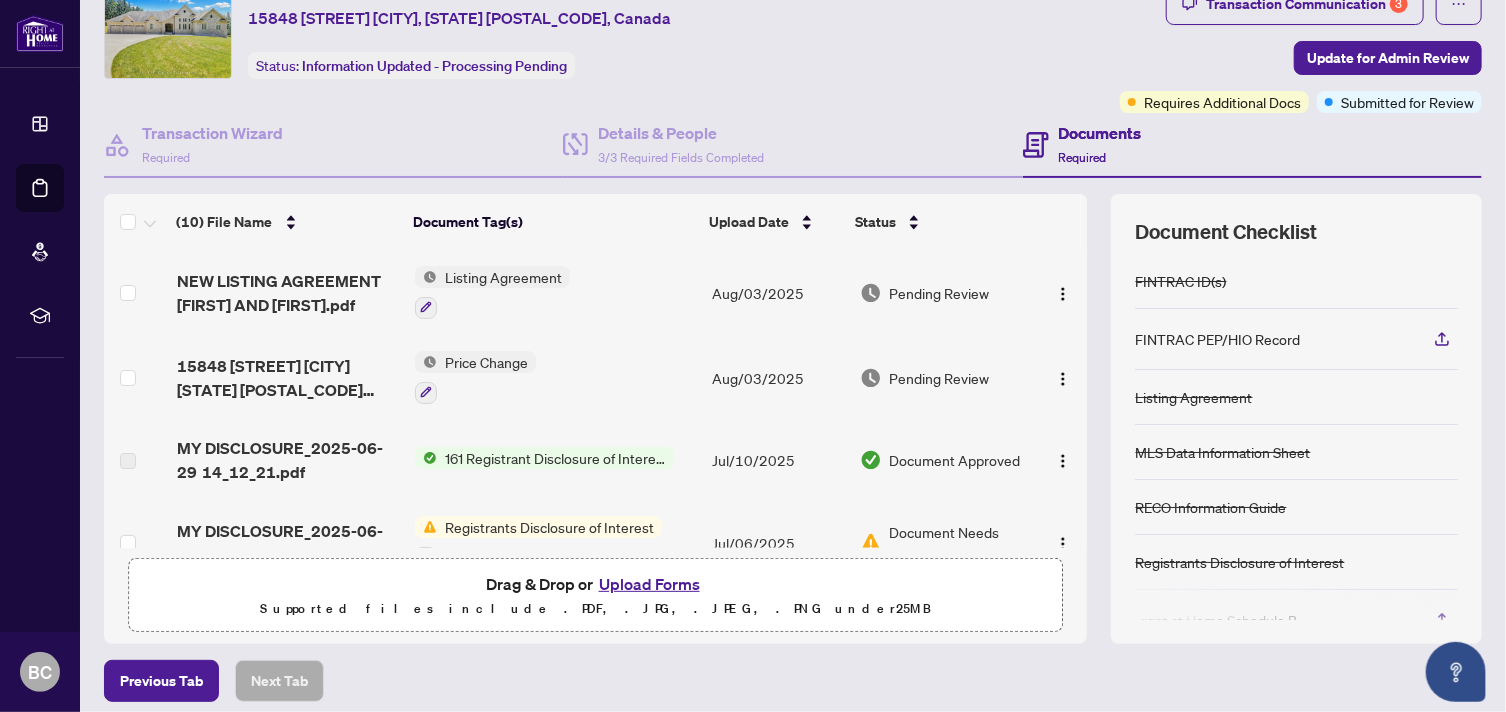scroll, scrollTop: 120, scrollLeft: 0, axis: vertical 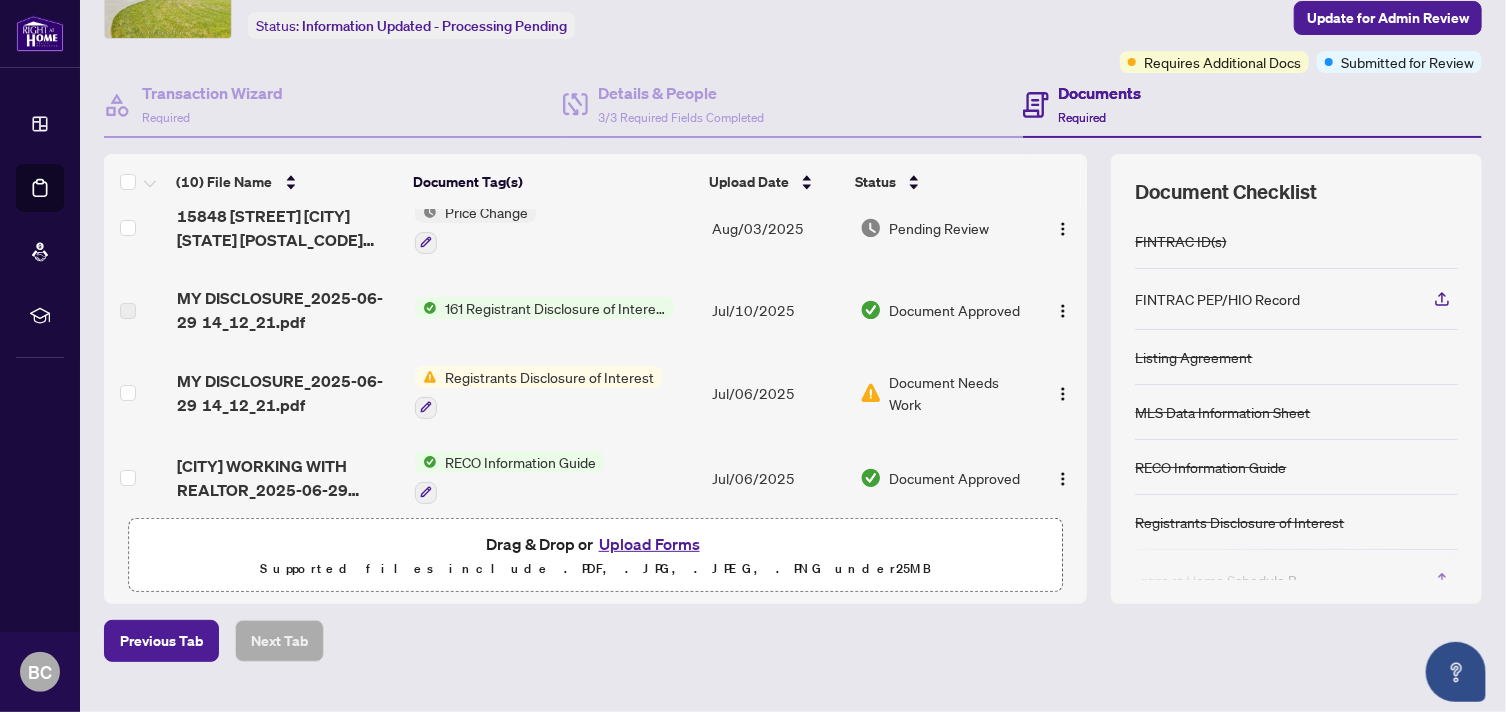 click on "Registrants Disclosure of Interest" at bounding box center [549, 377] 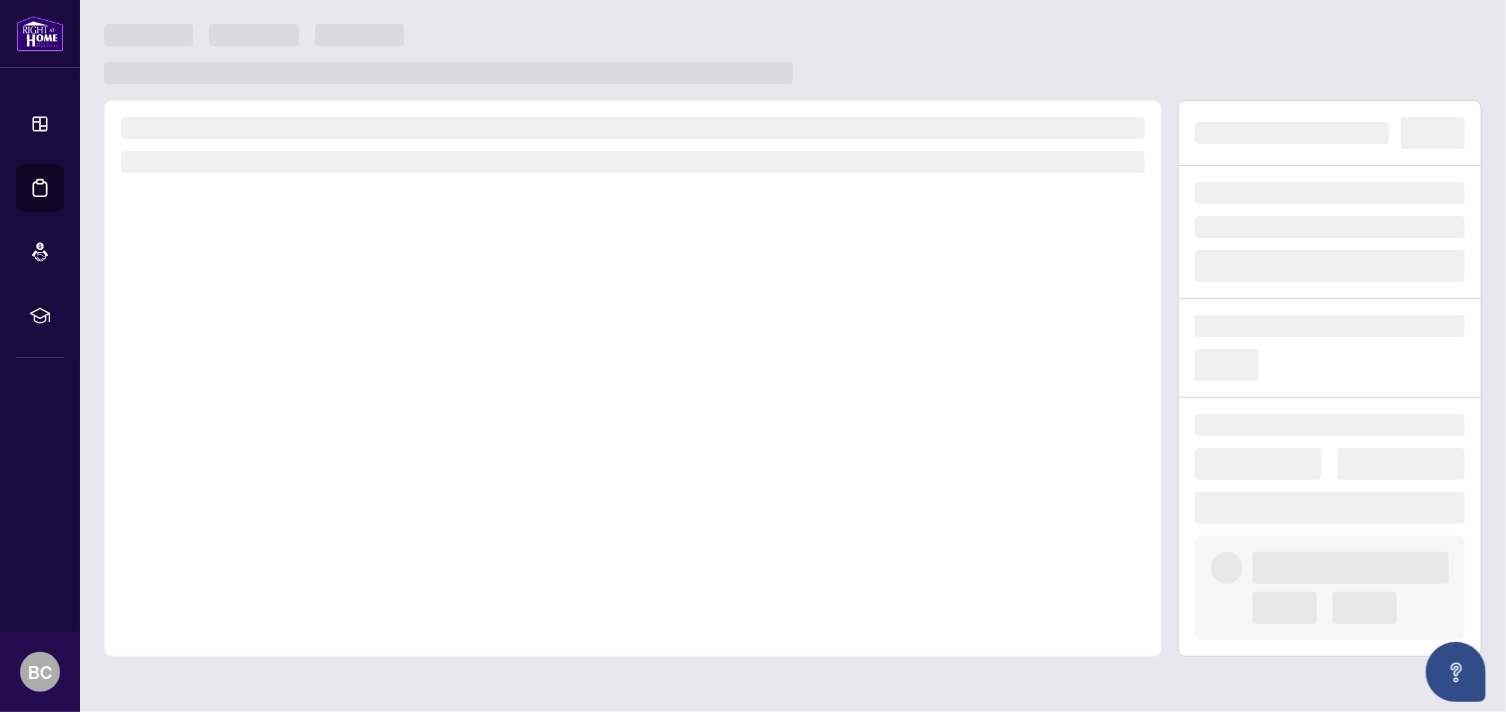 scroll, scrollTop: 0, scrollLeft: 0, axis: both 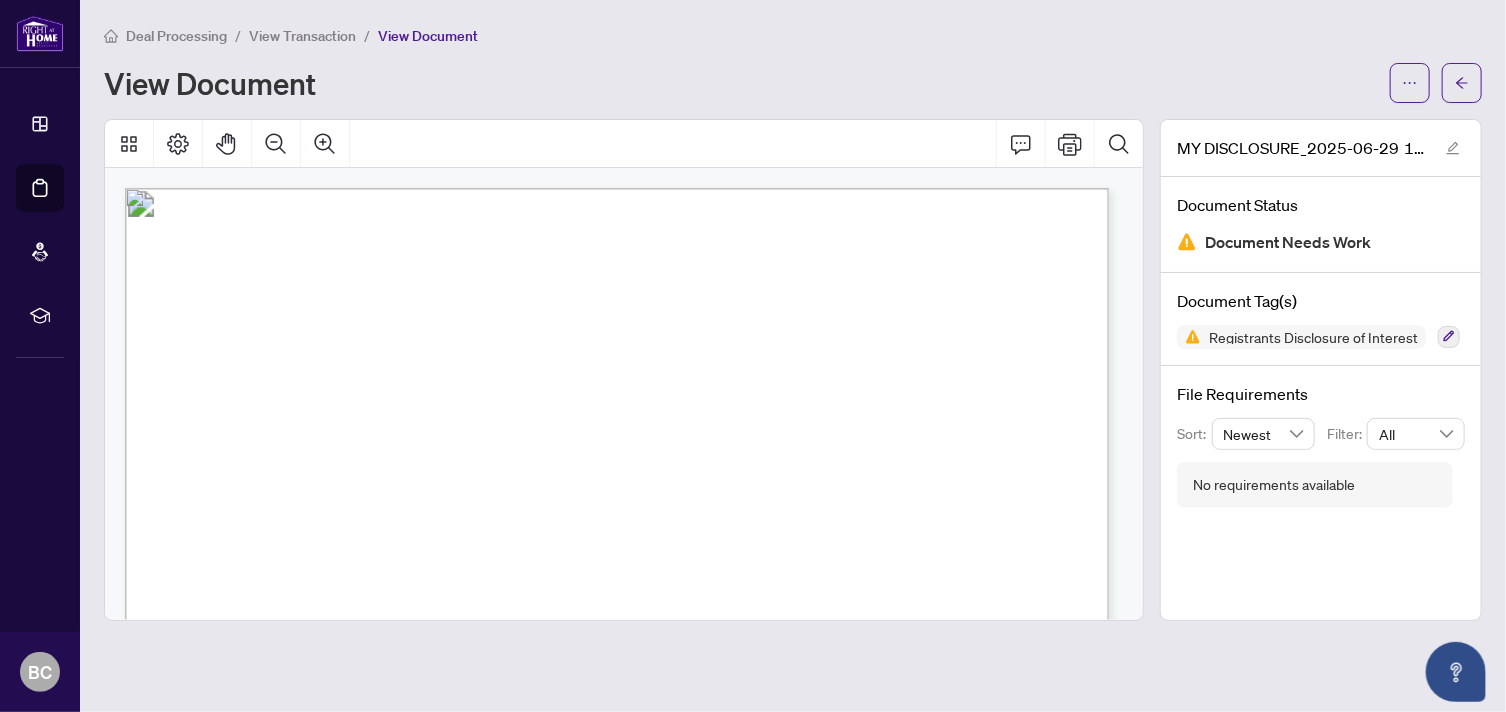 click on "Document Needs Work" at bounding box center [1288, 242] 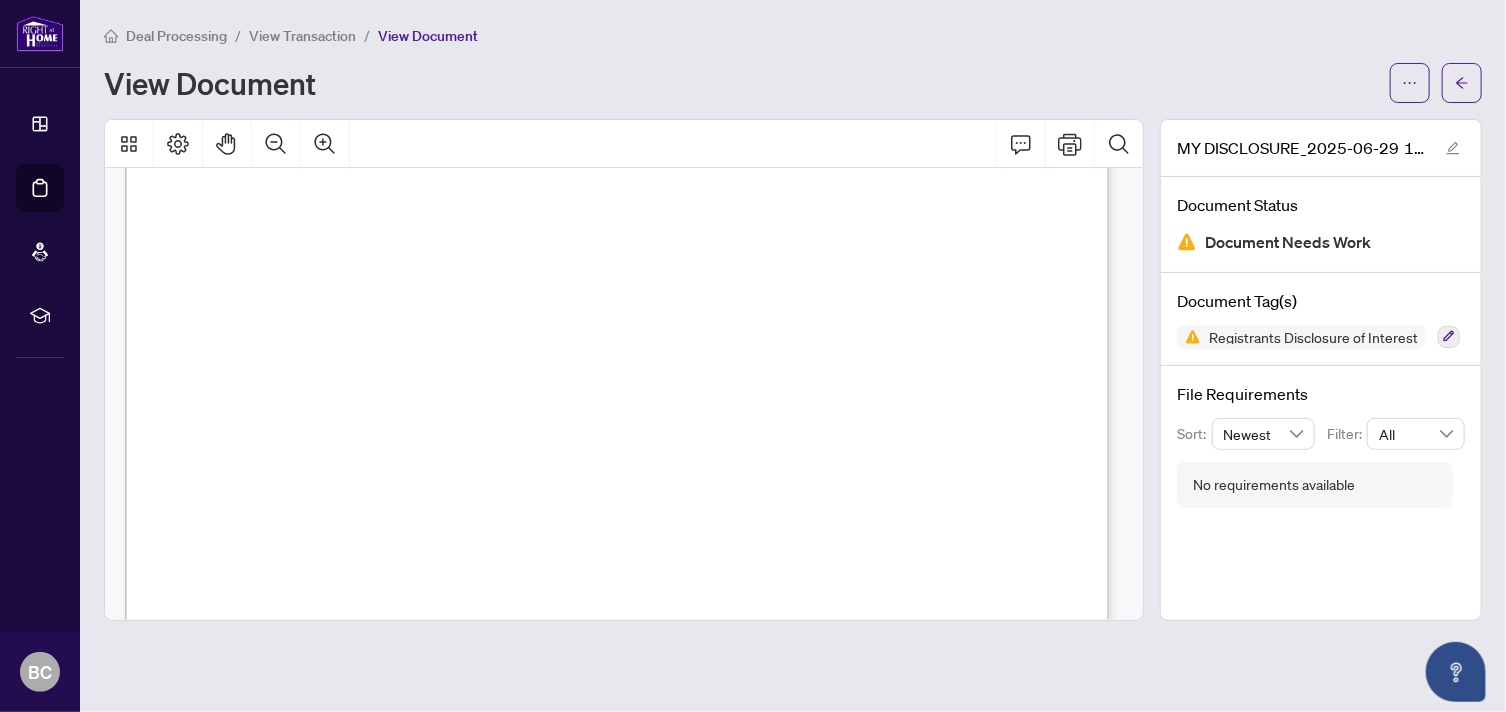 scroll, scrollTop: 493, scrollLeft: 0, axis: vertical 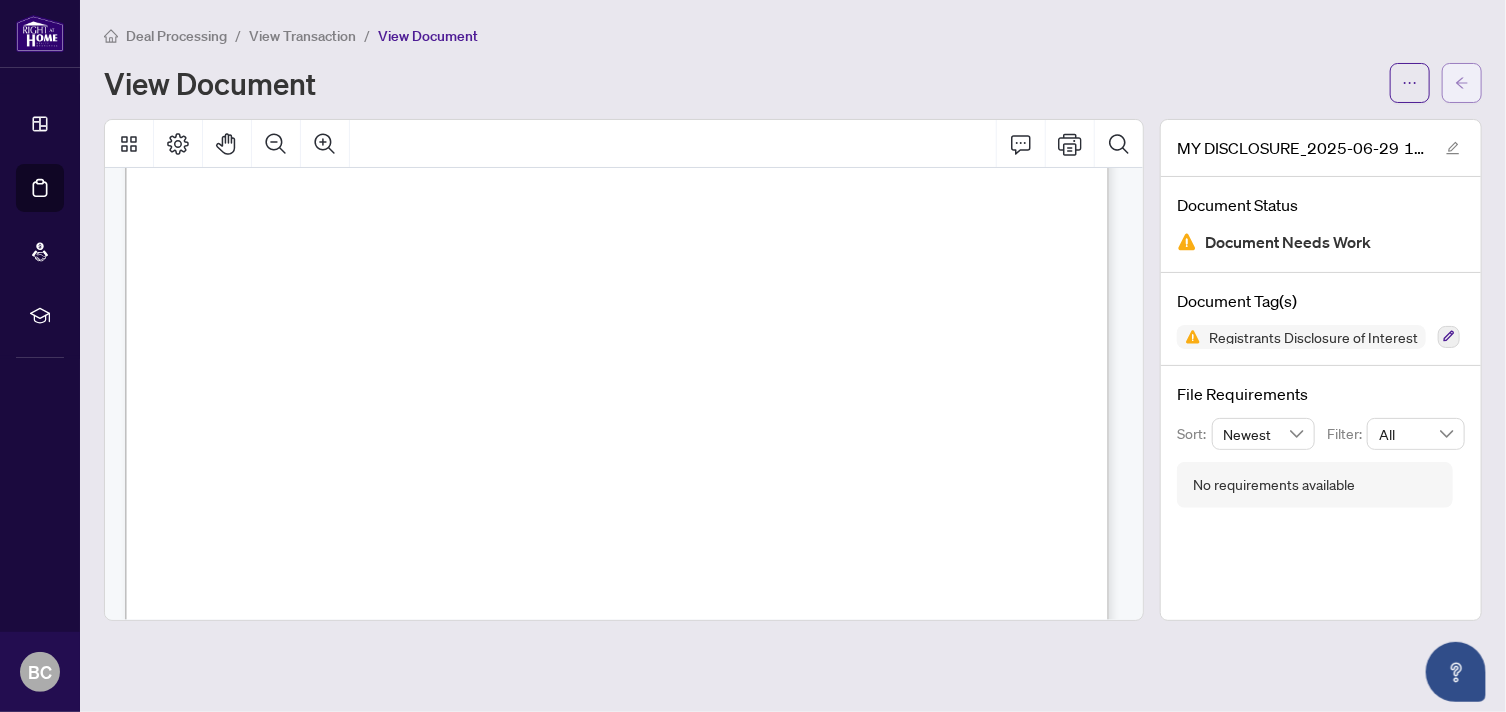 click 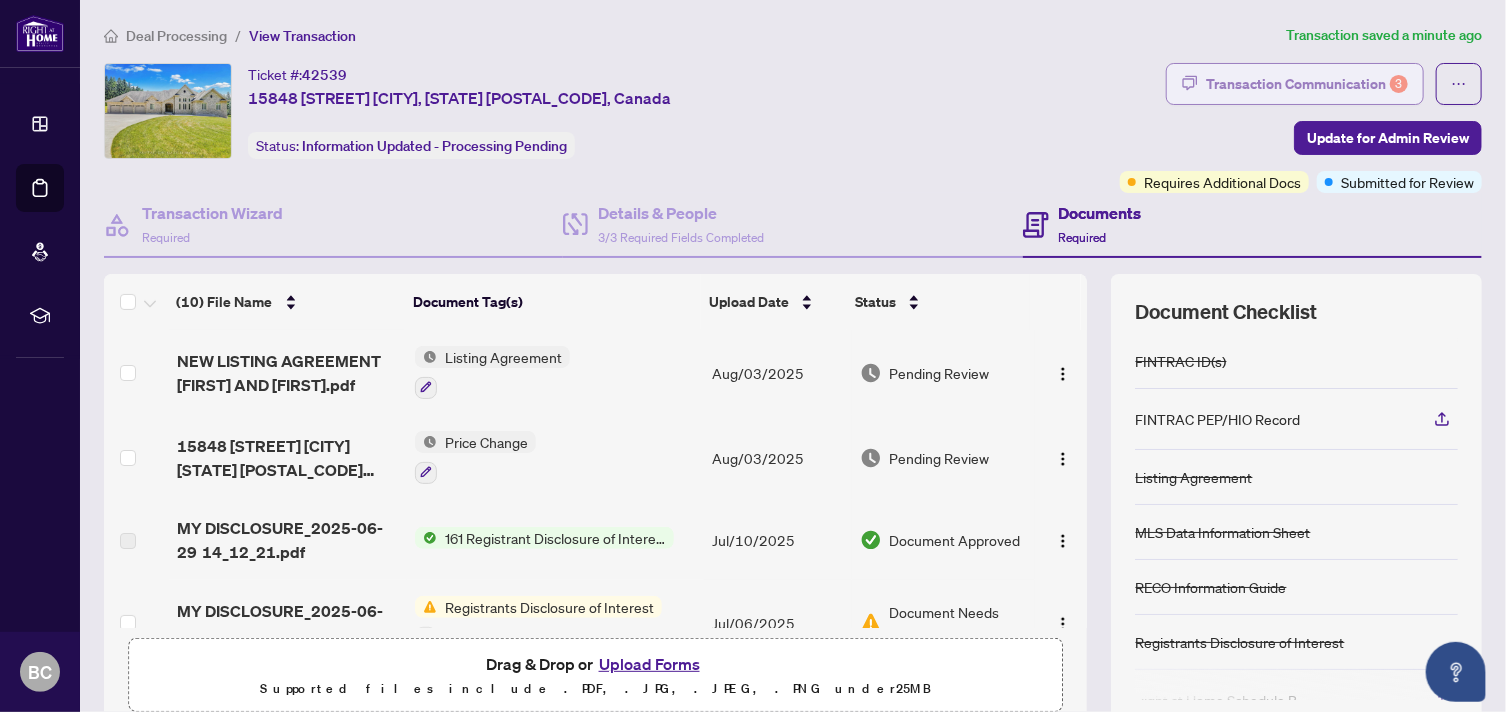 click on "Transaction Communication 3" at bounding box center (1307, 84) 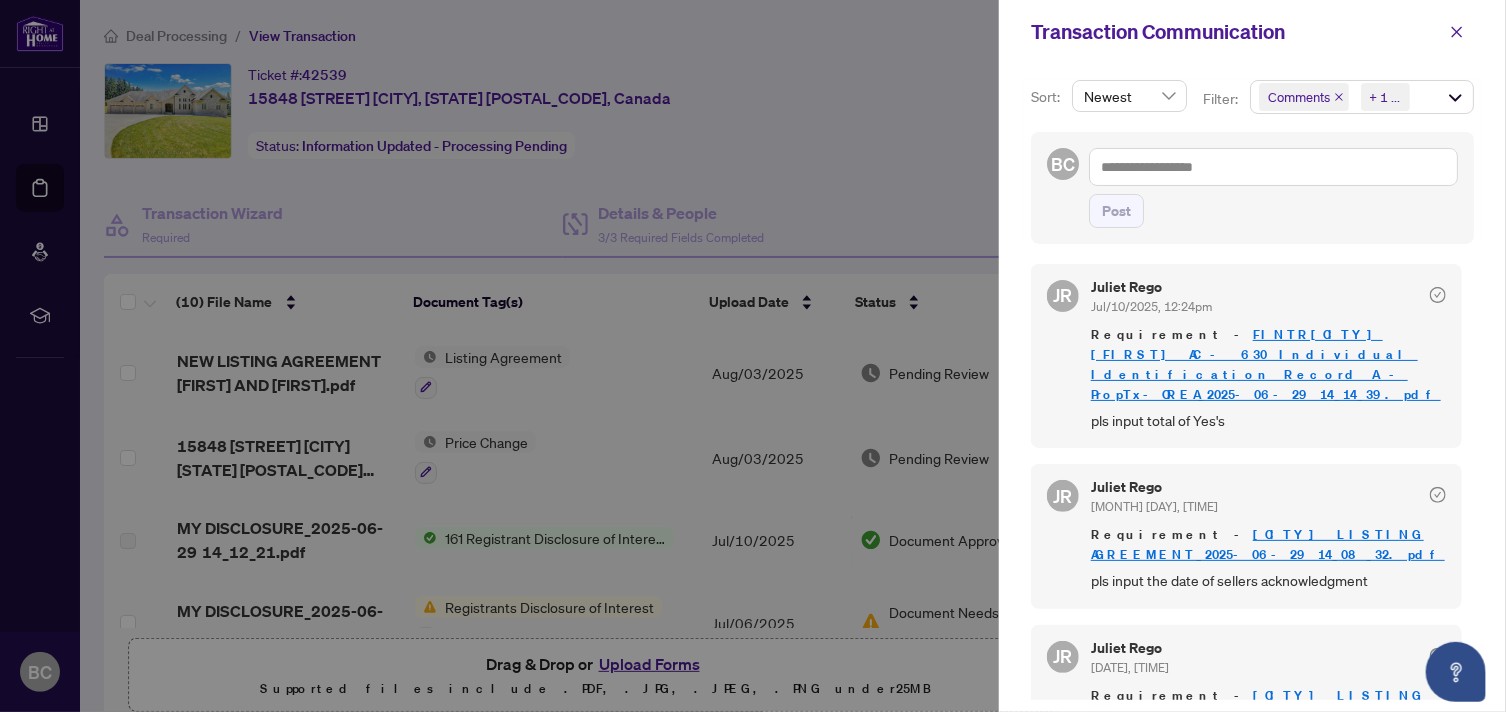 scroll, scrollTop: 0, scrollLeft: 0, axis: both 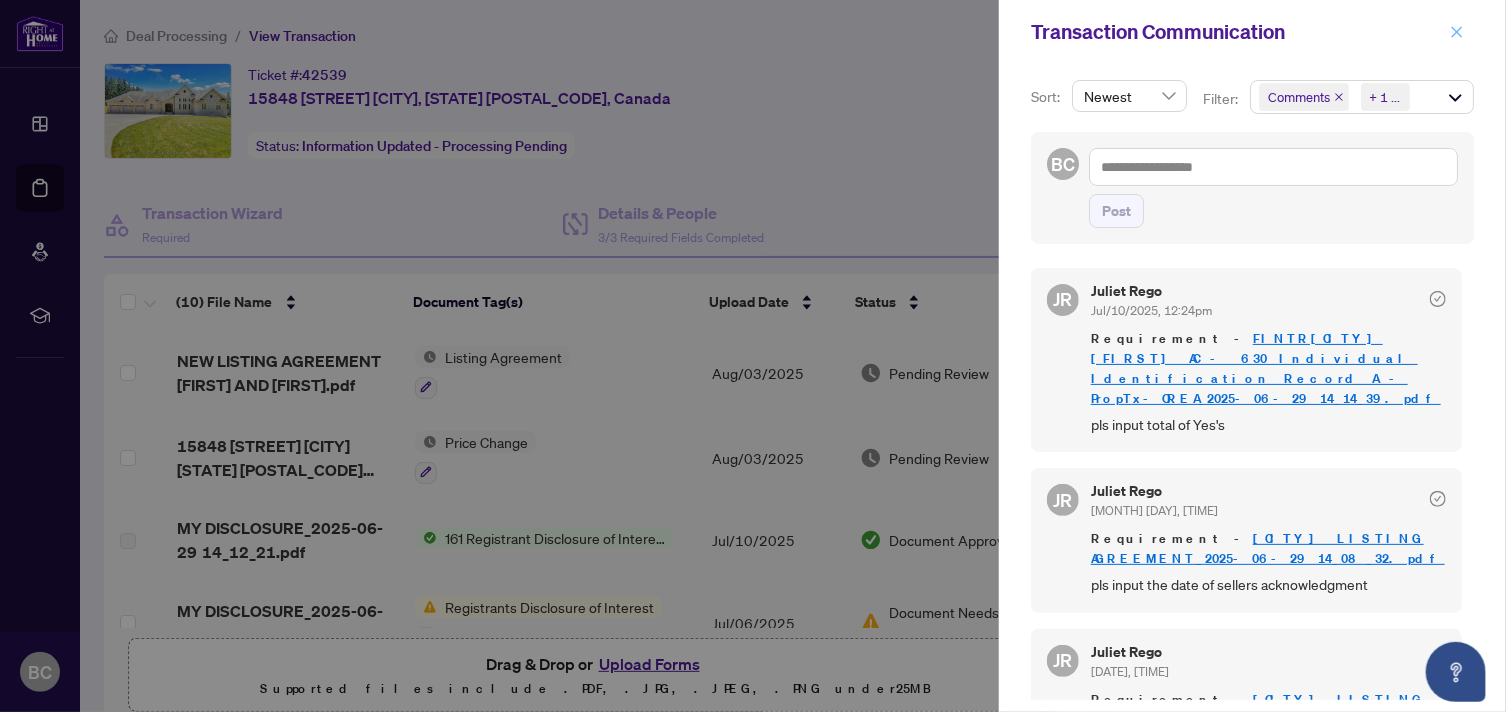 click 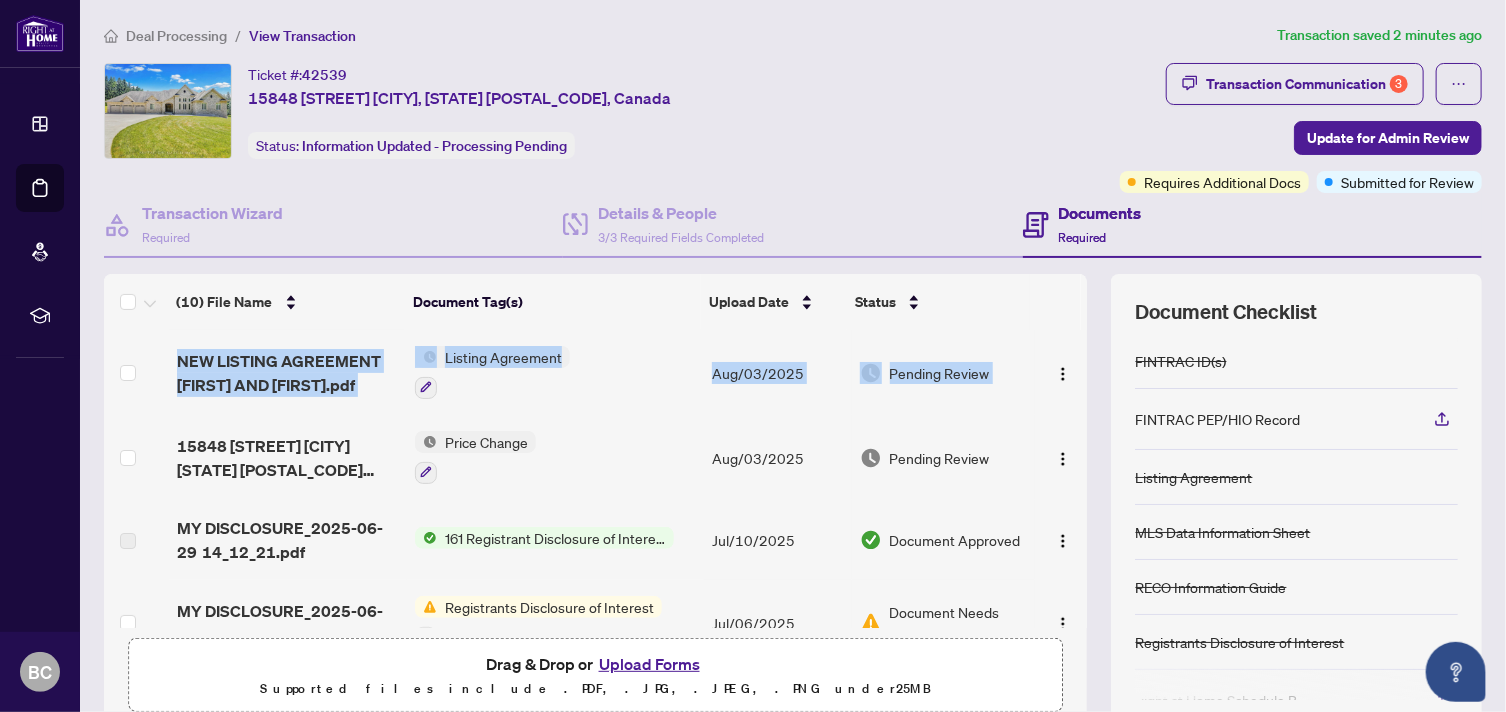 drag, startPoint x: 1066, startPoint y: 355, endPoint x: 1072, endPoint y: 411, distance: 56.32051 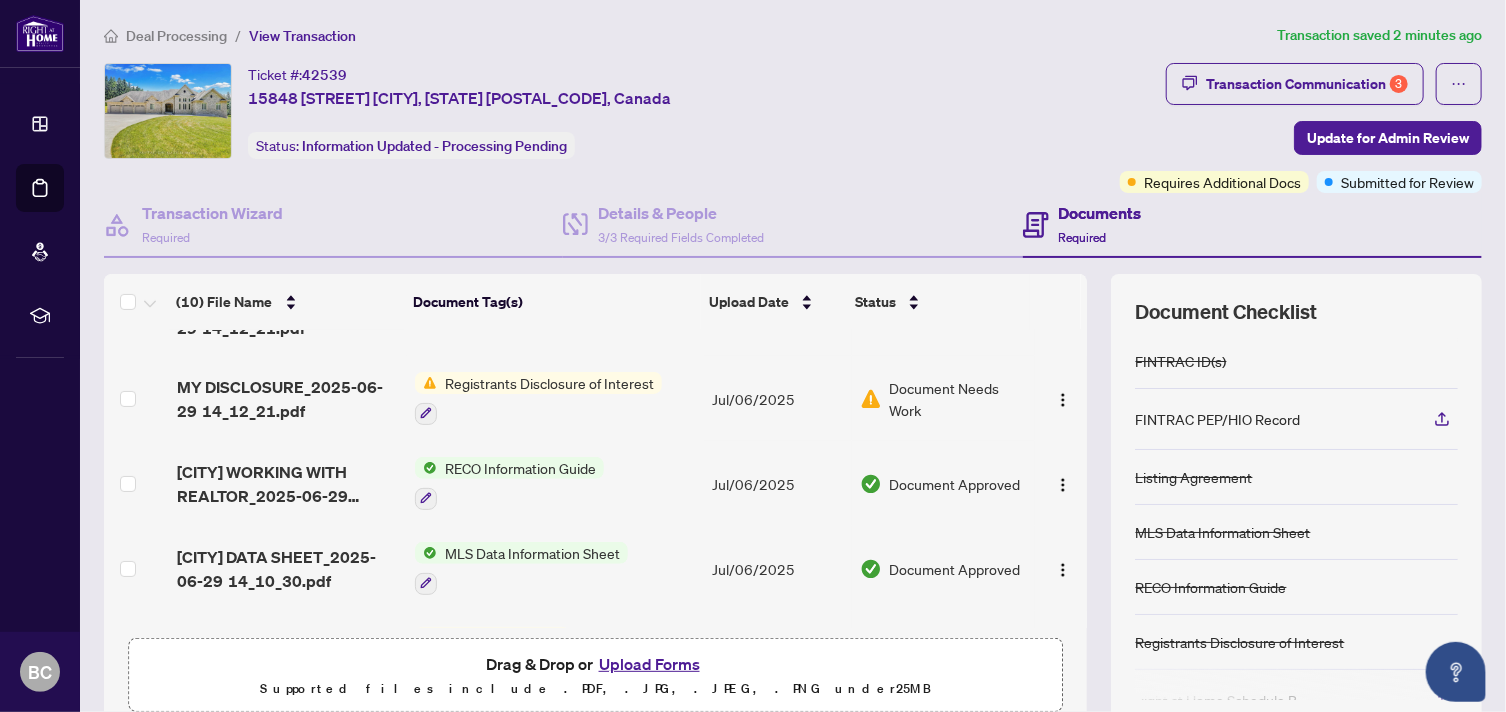 scroll, scrollTop: 245, scrollLeft: 0, axis: vertical 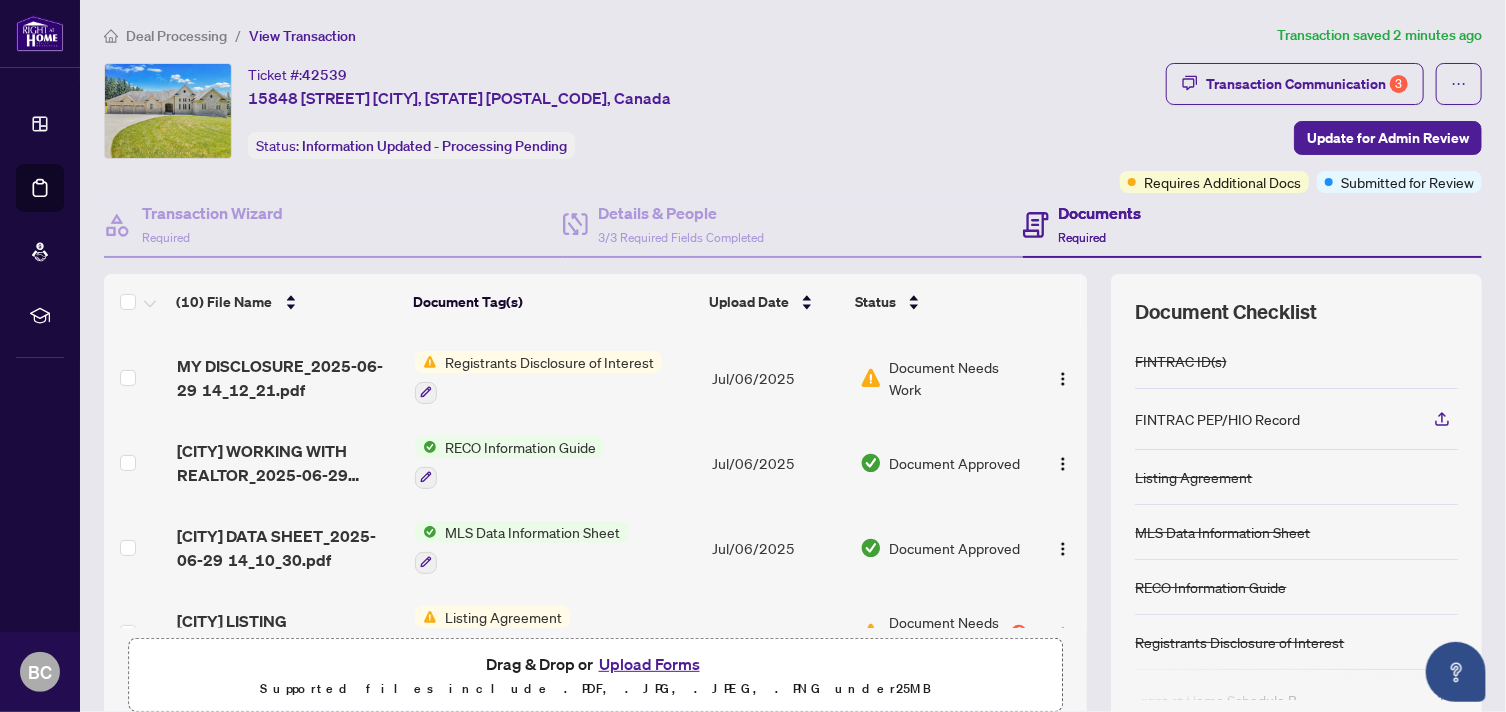 click on "(10) File Name Document Tag(s) Upload Date Status             NEW LISTING AGREEMENT [FIRST] AND [FIRST].pdf Listing Agreement Aug/03/2025 Pending Review 15848 [STREET] [CITY] [STATE] [POSTAL_CODE] PRICE CHANGE.pdf Price Change Aug/03/2025 Pending Review MY DISCLOSURE_2025-06-29 14_12_21.pdf 161 Registrant Disclosure of Interest - Disposition ofProperty Jul/10/2025 Document Approved MY DISCLOSURE_2025-06-29 14_12_21.pdf Registrants Disclosure of Interest Jul/06/2025 Document Needs Work [CITY]                         WORKING WITH REALTOR_2025-06-29 14_11_20.pdf RECO Information Guide Jul/06/2025 Document Approved [CITY]                   DATA SHEET_2025-06-29 14_10_30.pdf MLS Data Information Sheet Jul/06/2025 Document Approved [CITY]             LISTING AGREEMENT_2025-06-29 14_08_32.pdf Listing Agreement Jul/06/2025 Document Needs Work 2 FINTR[CITY] [FIRST]                            AC - 630 Individual Identification Record A - PropTx-OREA_2025-06-29 14_14_39.pdf FINTRAC ID(s) Jul/06/2025 1" at bounding box center [793, 499] 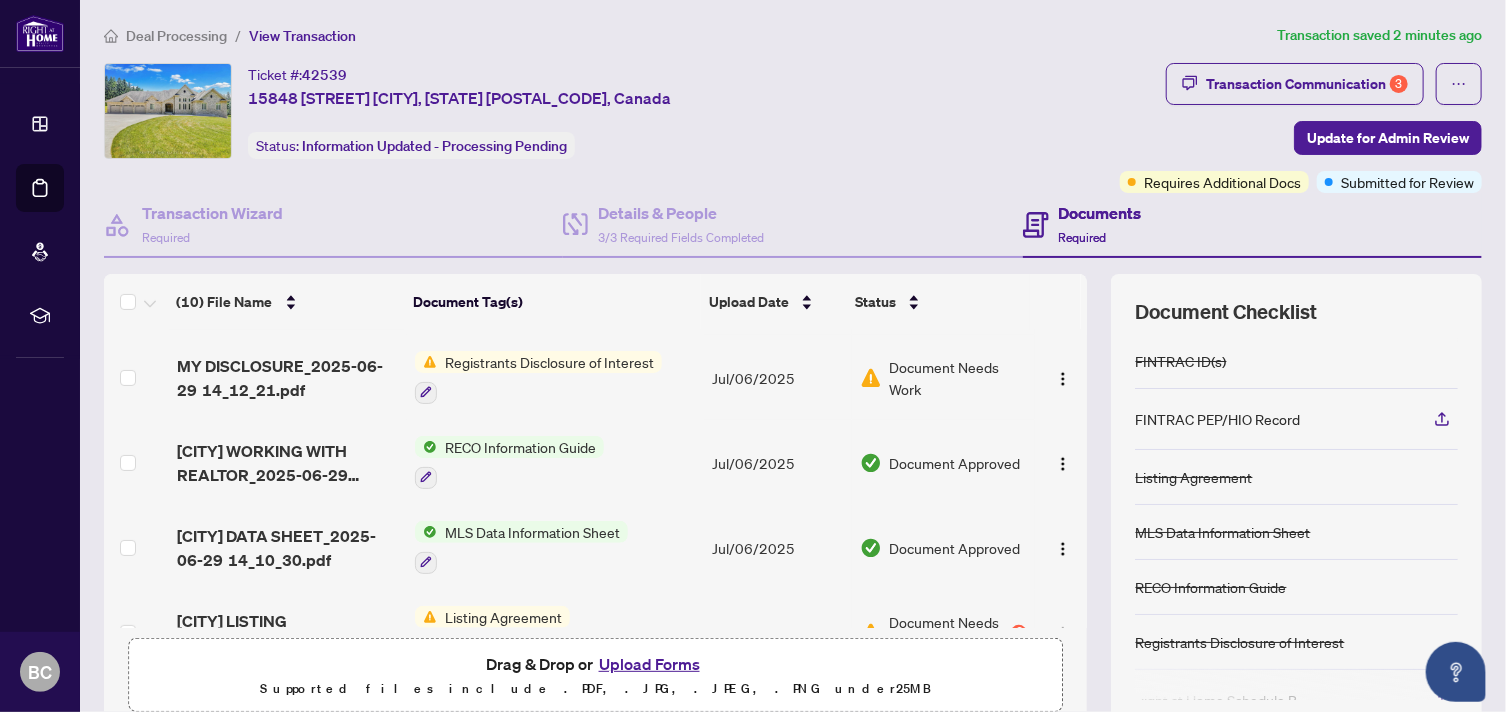 drag, startPoint x: 1064, startPoint y: 503, endPoint x: 1066, endPoint y: 558, distance: 55.03635 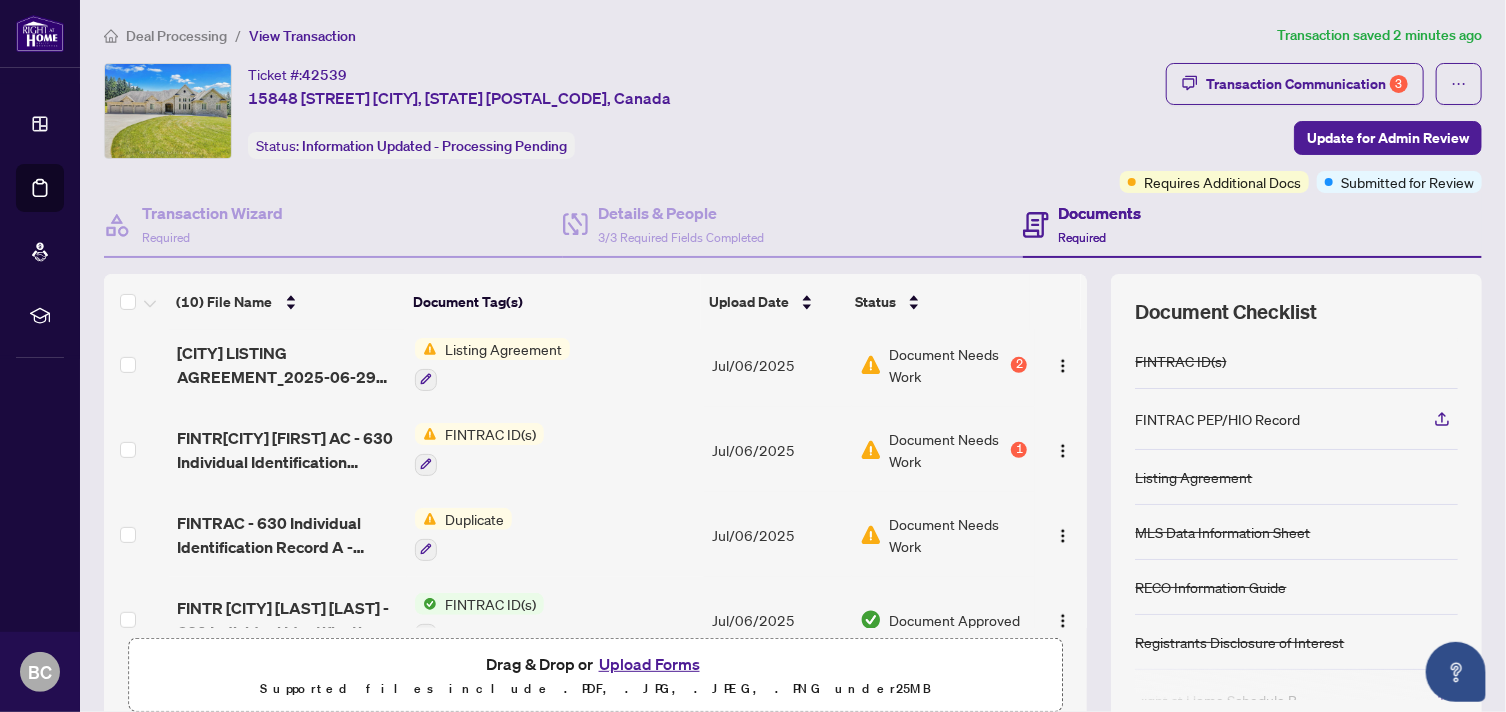scroll, scrollTop: 522, scrollLeft: 0, axis: vertical 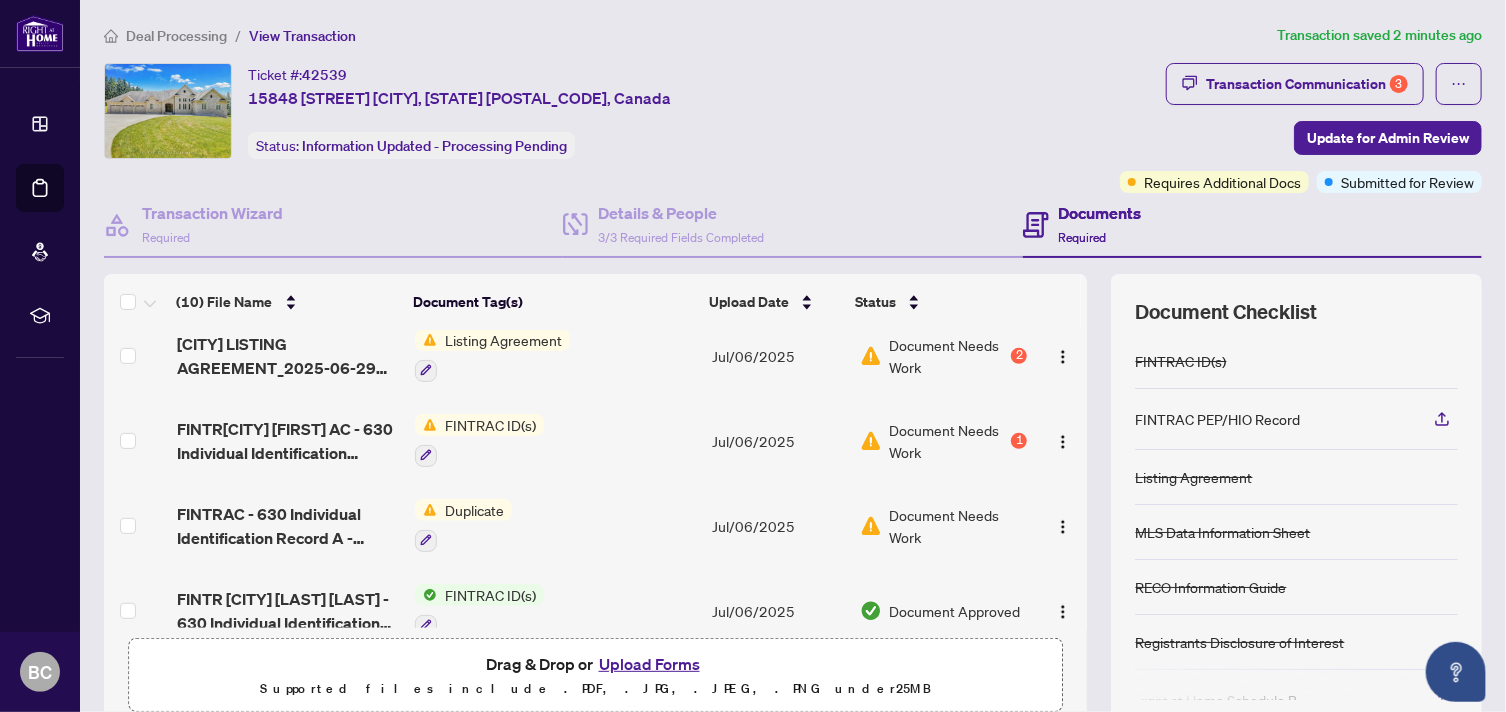 click on "Document Needs Work" at bounding box center [949, 441] 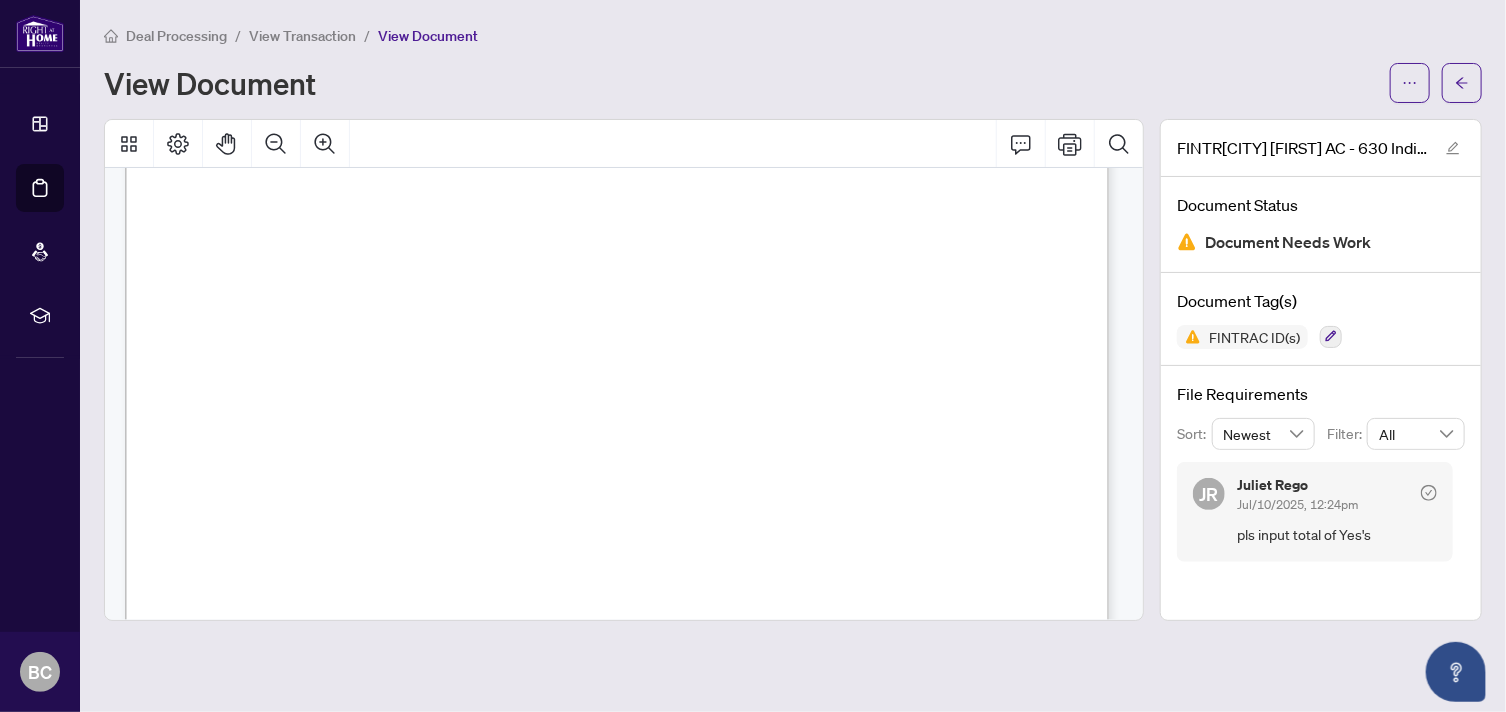 scroll, scrollTop: 306, scrollLeft: 0, axis: vertical 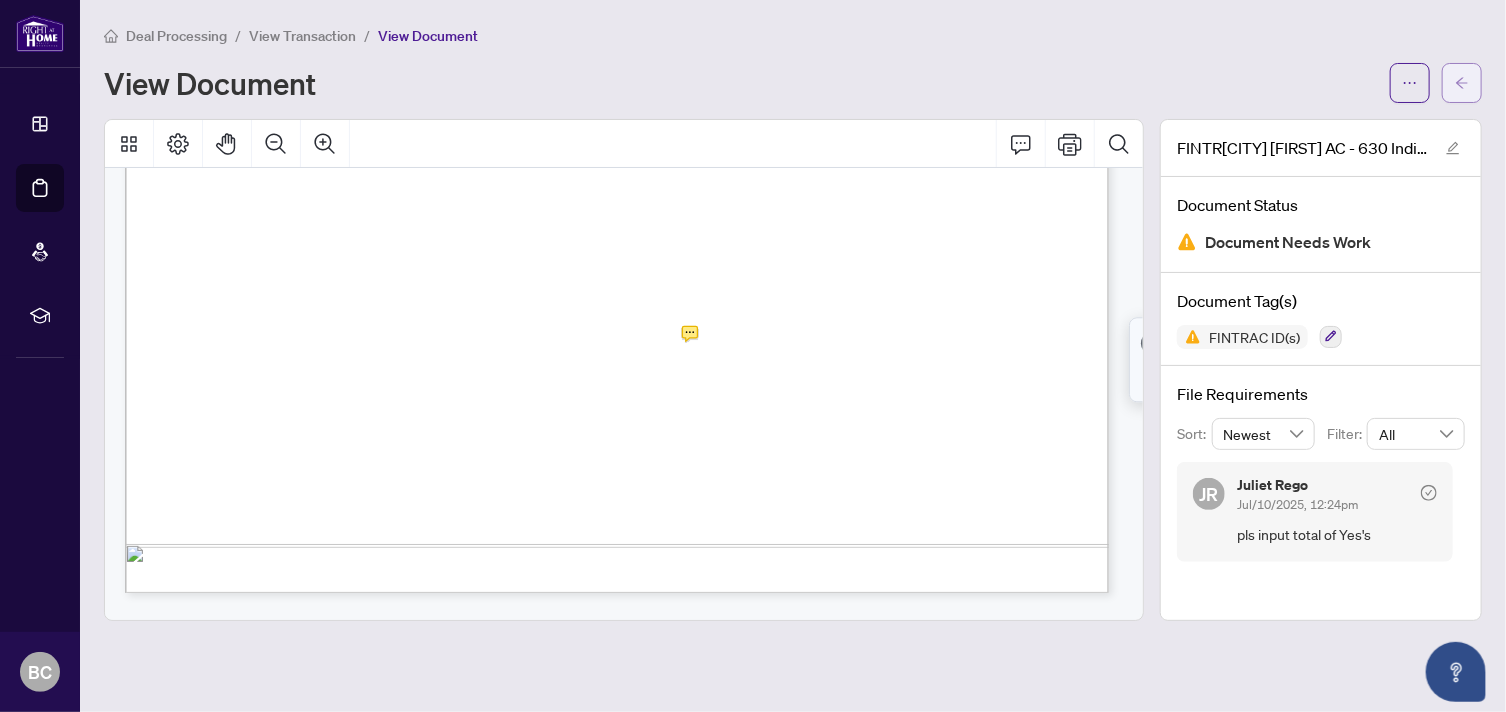 click 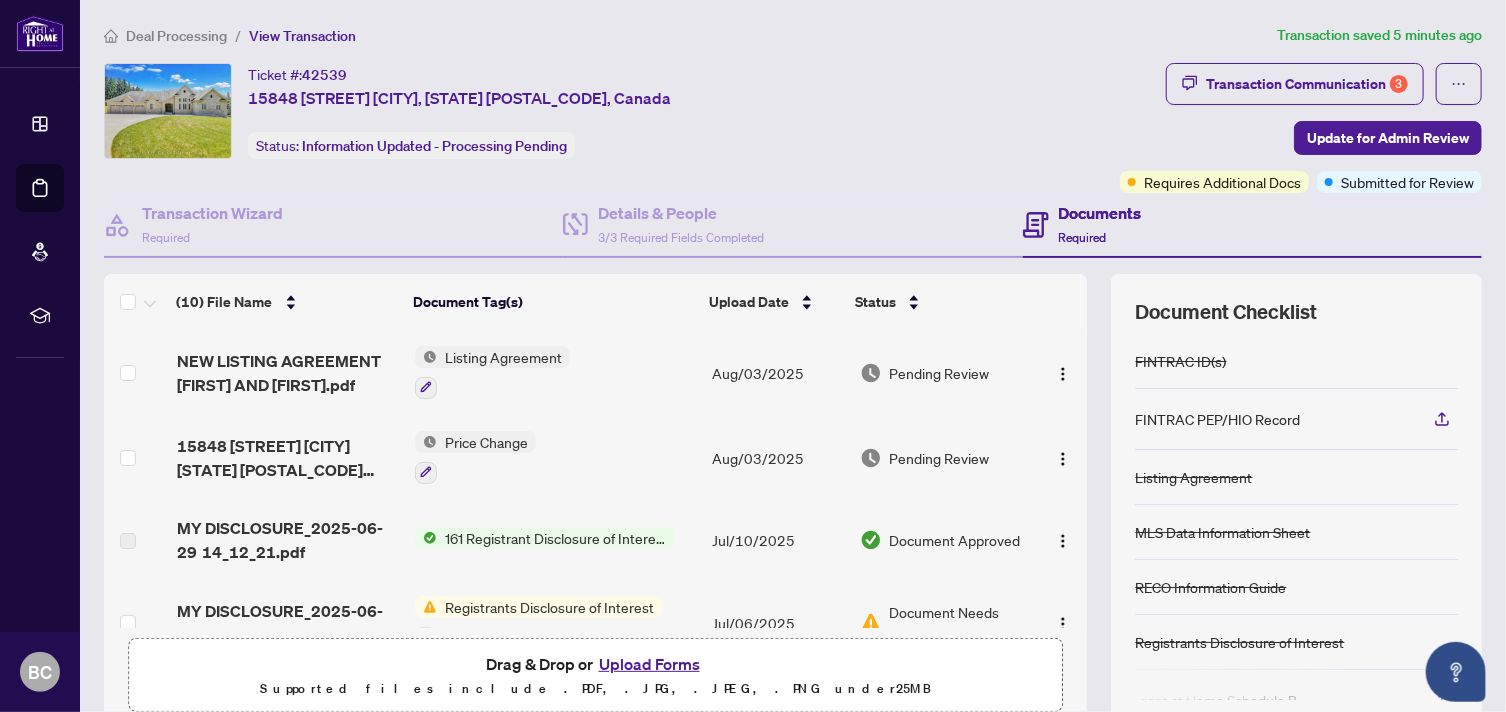 click on "Upload Forms" at bounding box center (649, 664) 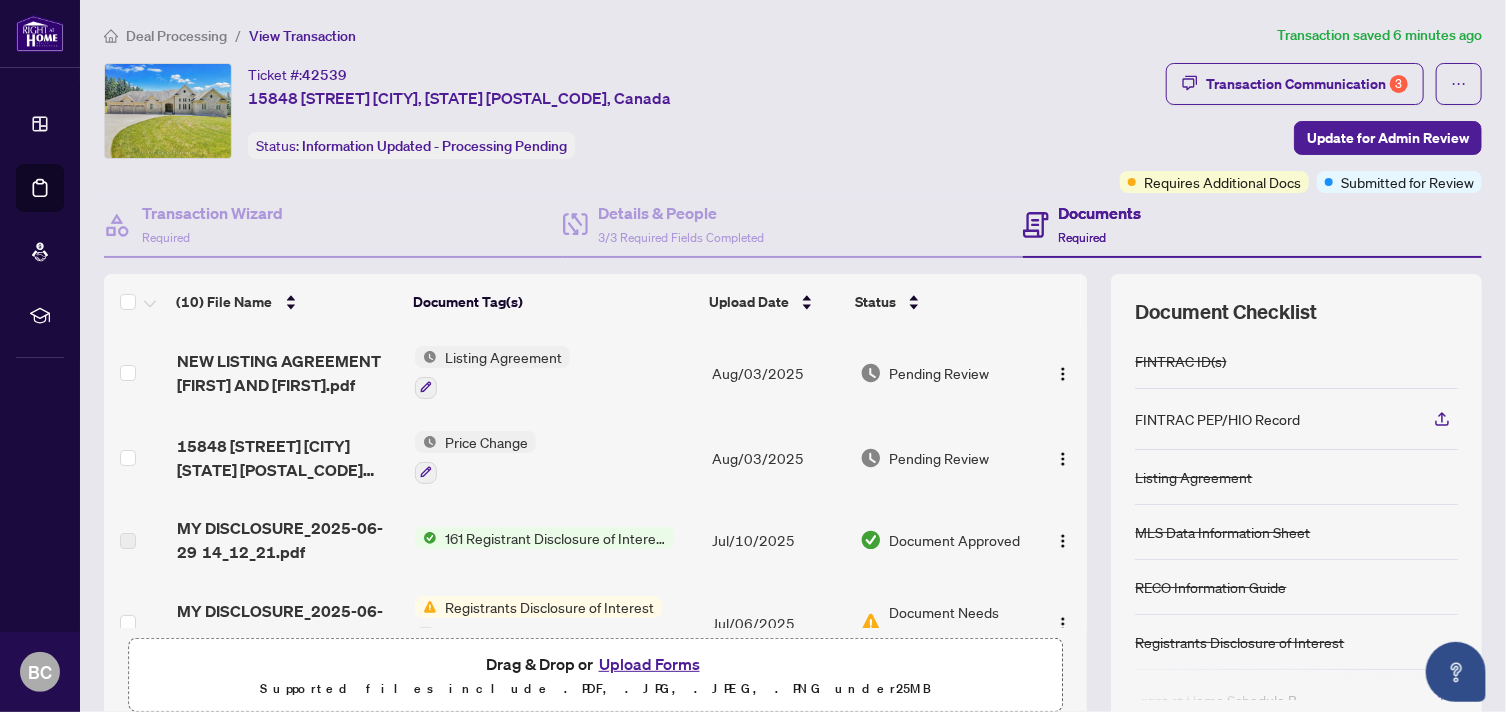 click on "Upload Forms" at bounding box center [649, 664] 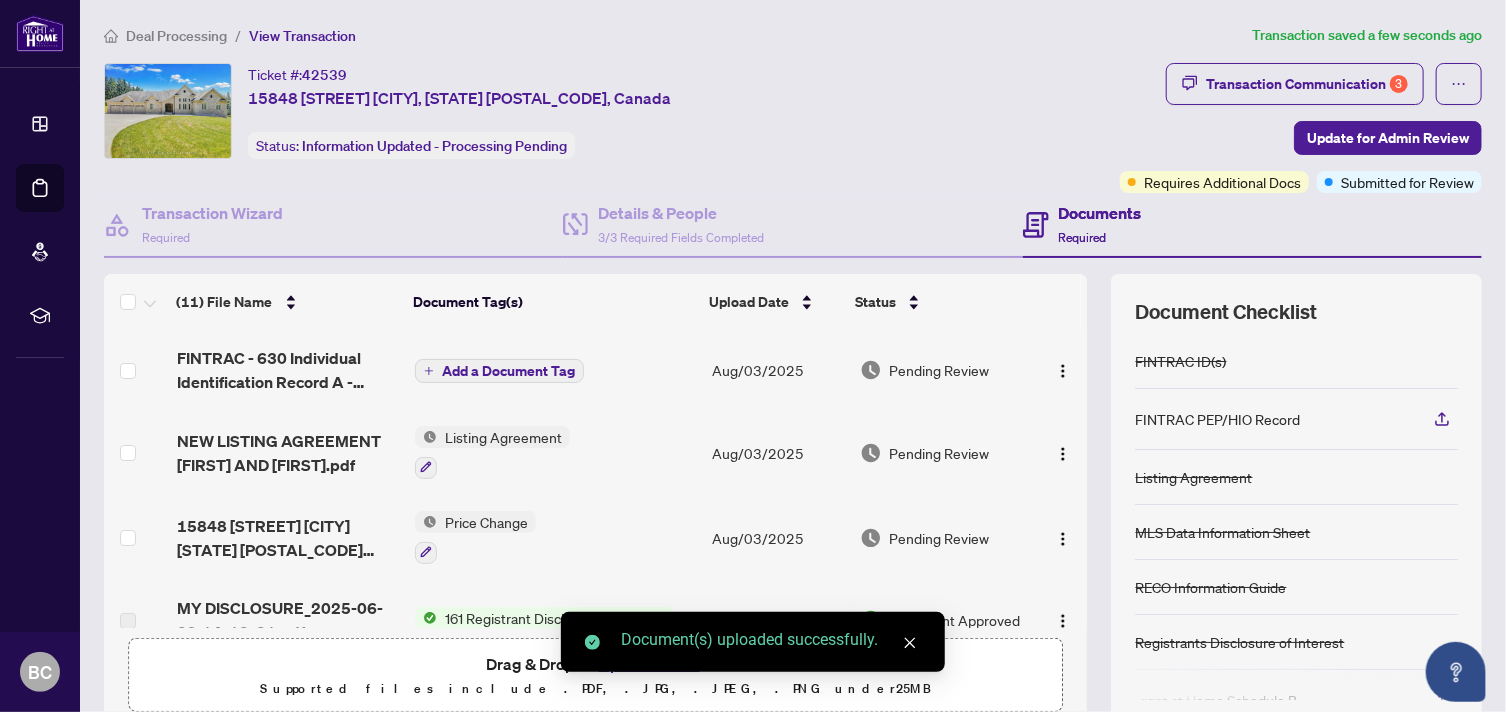 click on "Add a Document Tag" at bounding box center (508, 371) 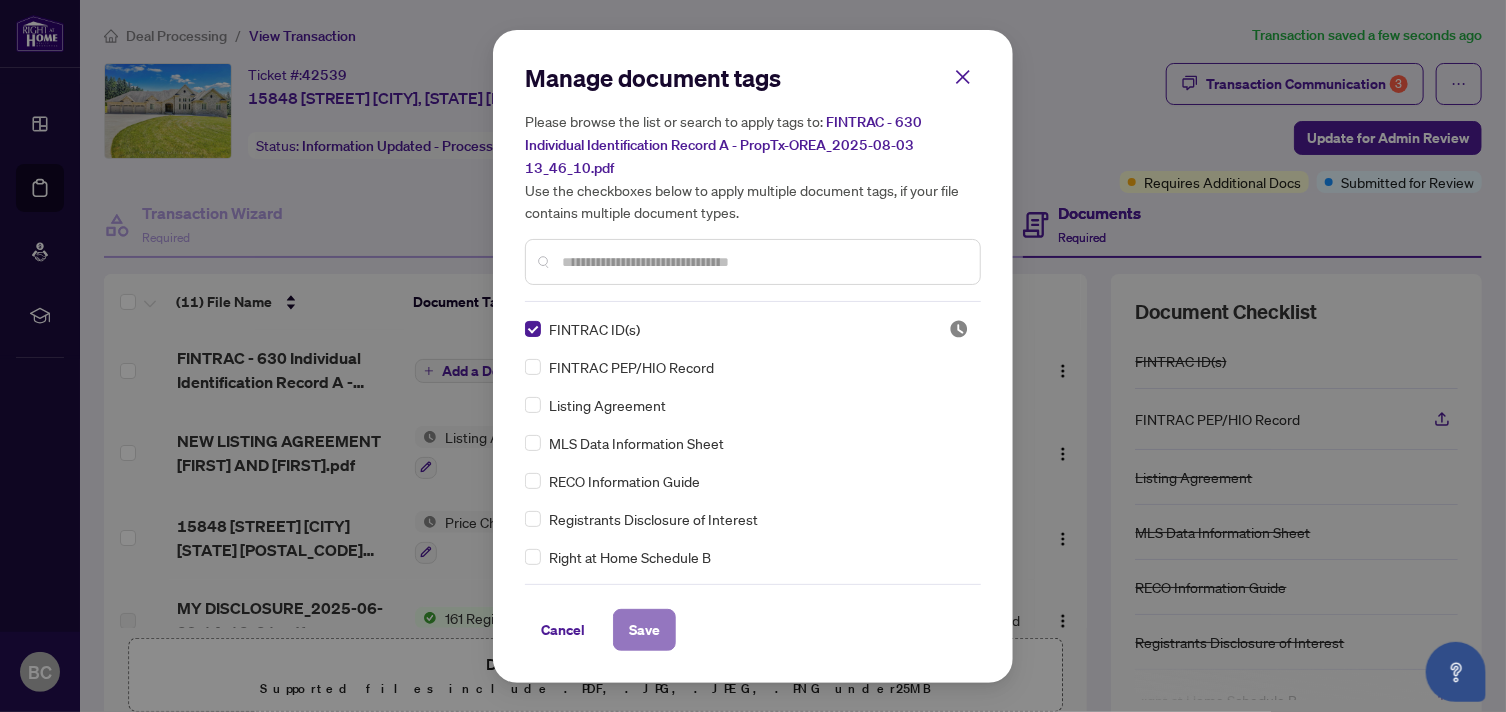 click on "Save" at bounding box center [644, 630] 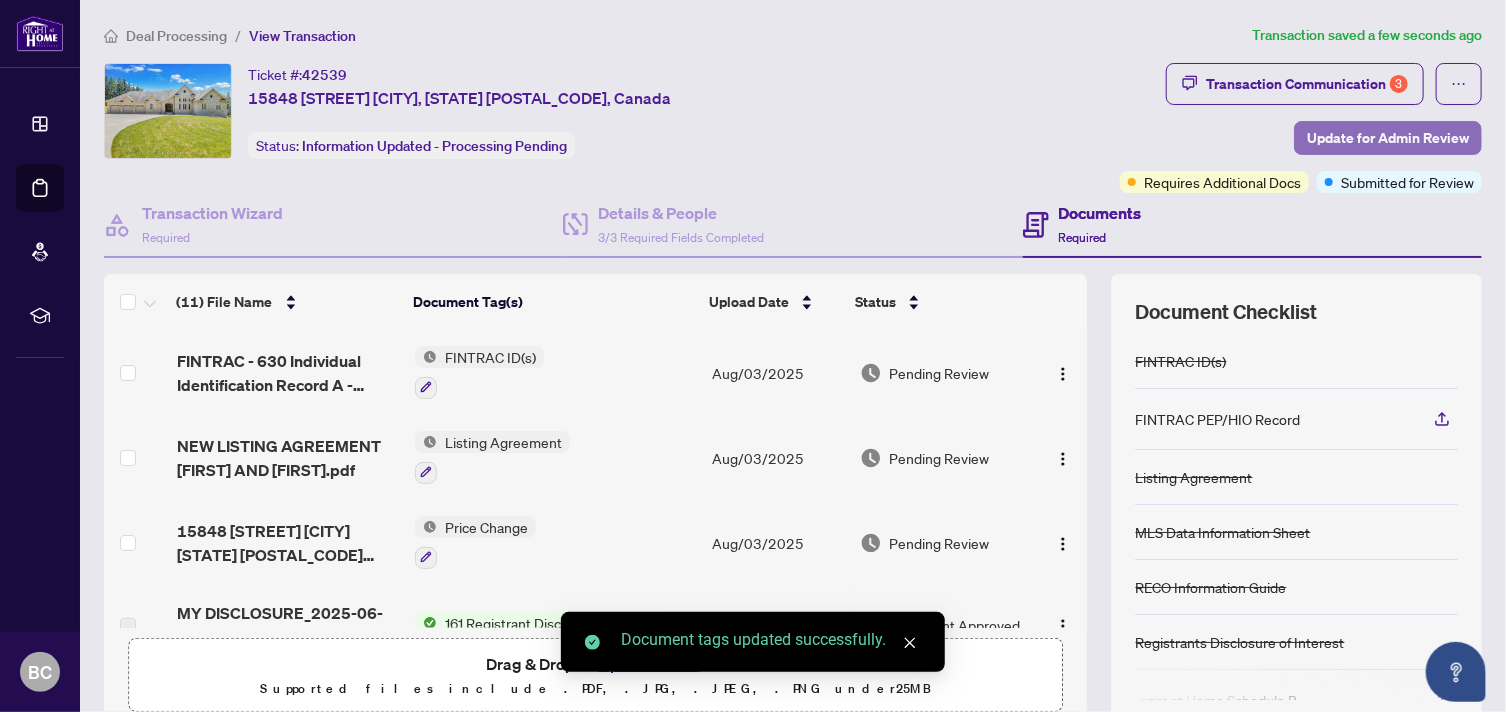 click on "Update for Admin Review" at bounding box center [1388, 138] 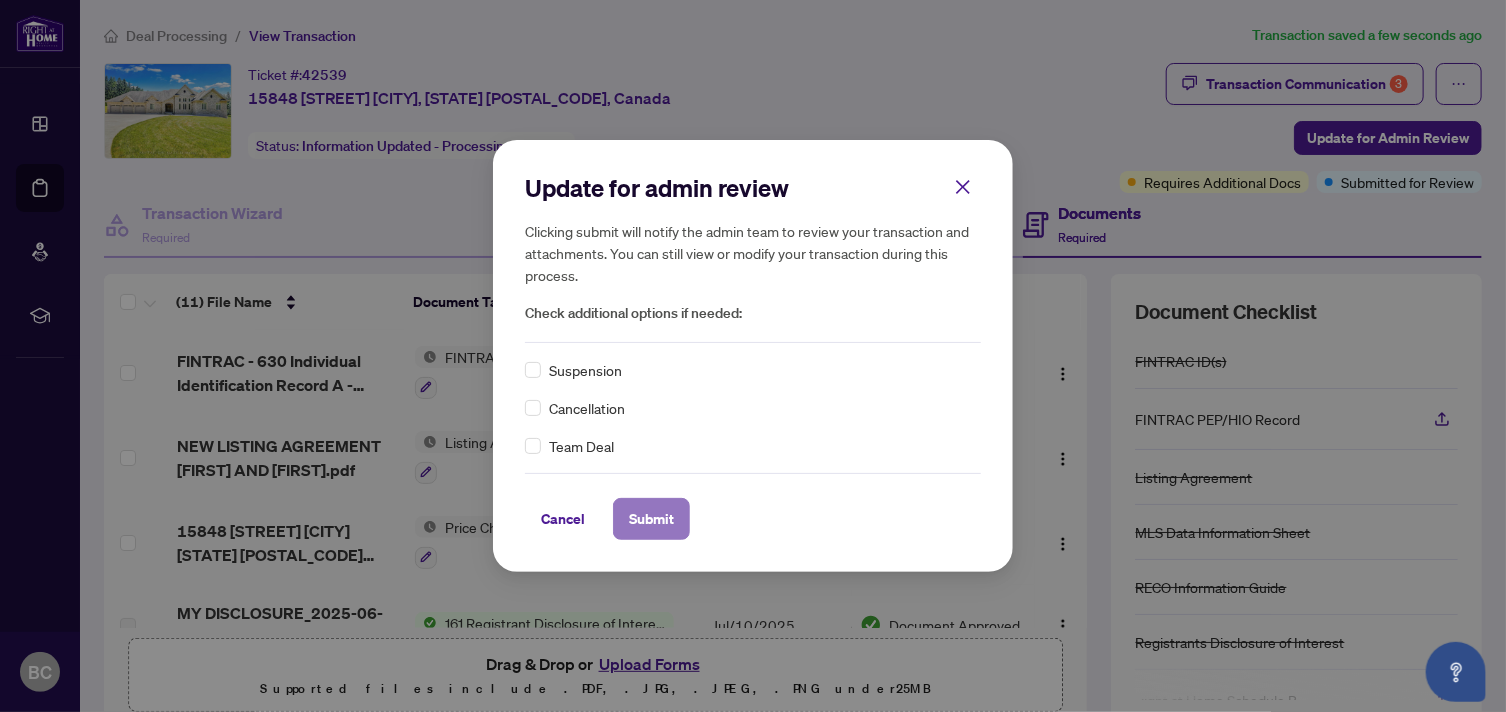 click on "Submit" at bounding box center [651, 519] 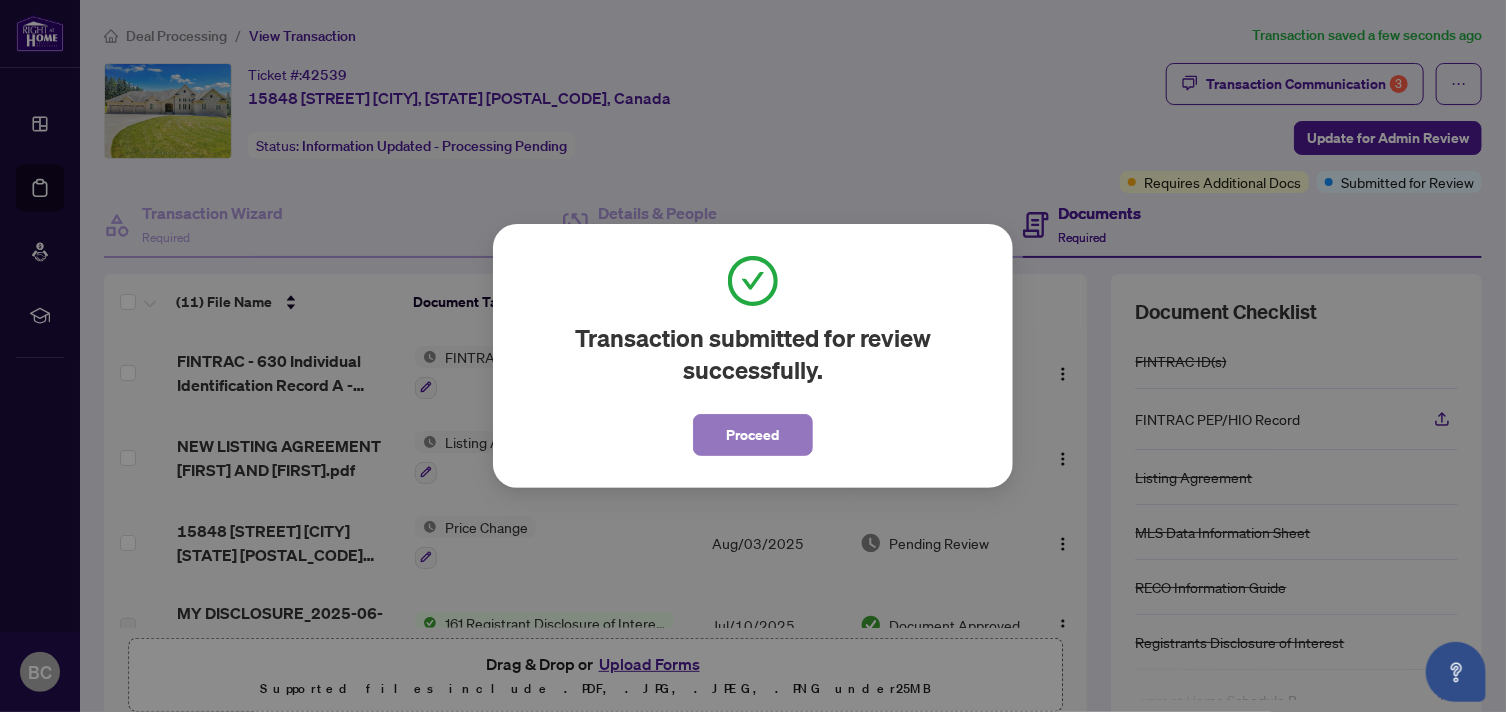 click on "Proceed" at bounding box center (753, 435) 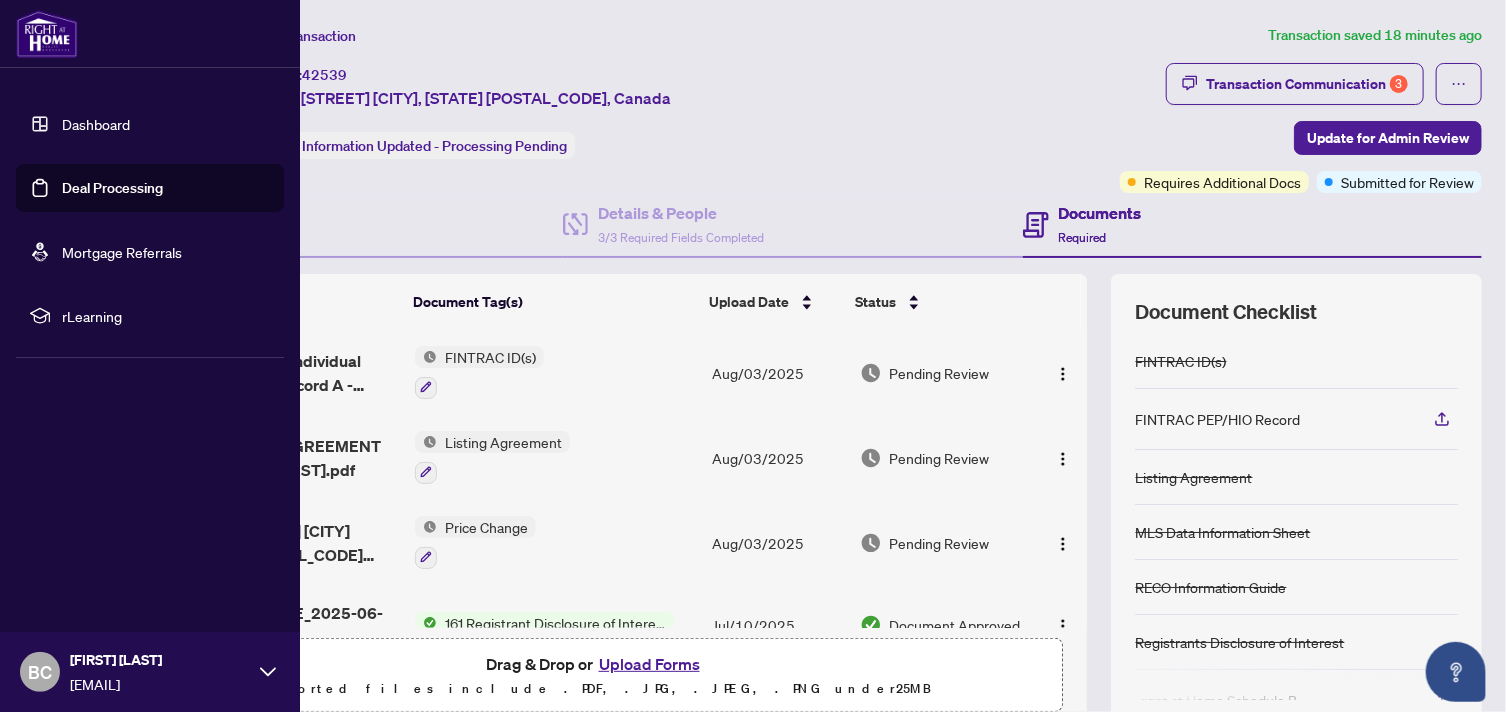click on "Deal Processing" at bounding box center [112, 188] 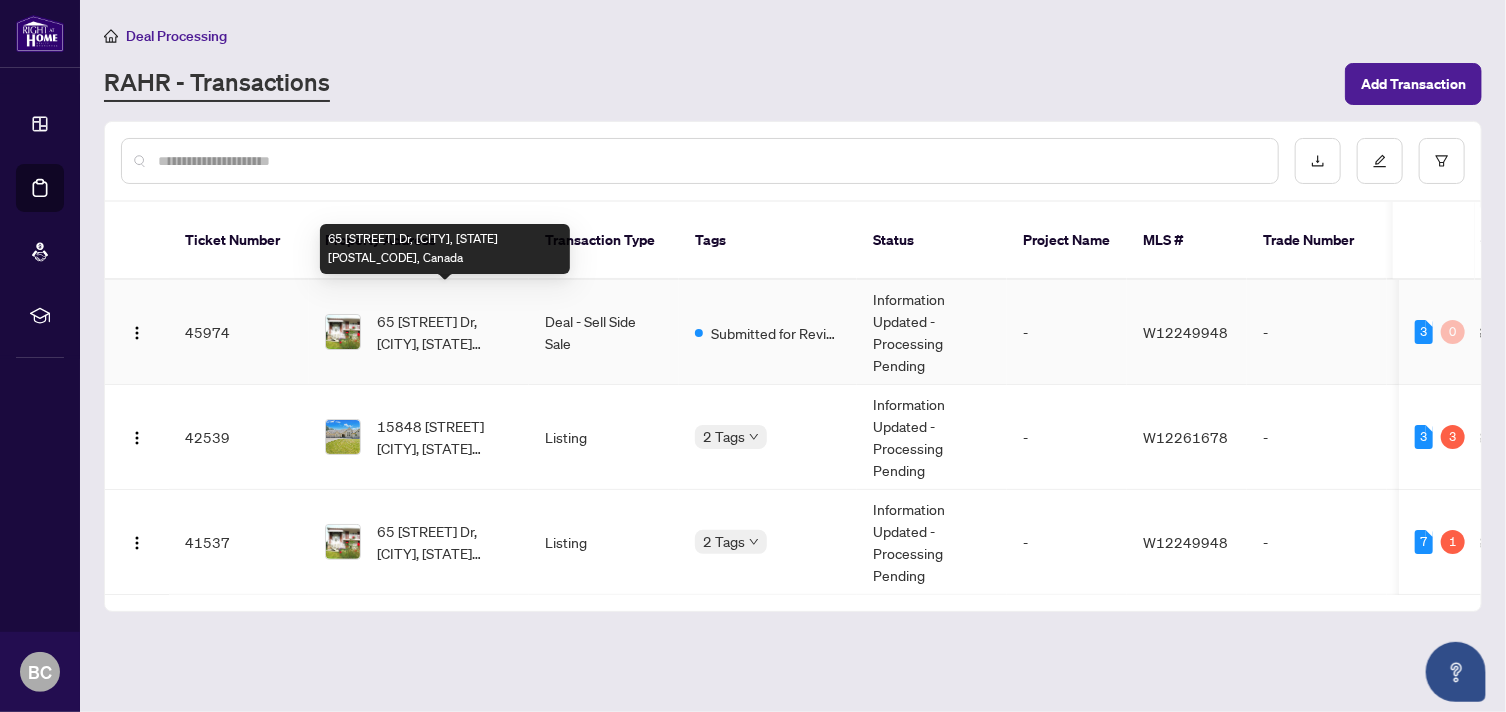 click on "65 [STREET] Dr, [CITY], [STATE] [POSTAL_CODE], Canada" at bounding box center [445, 332] 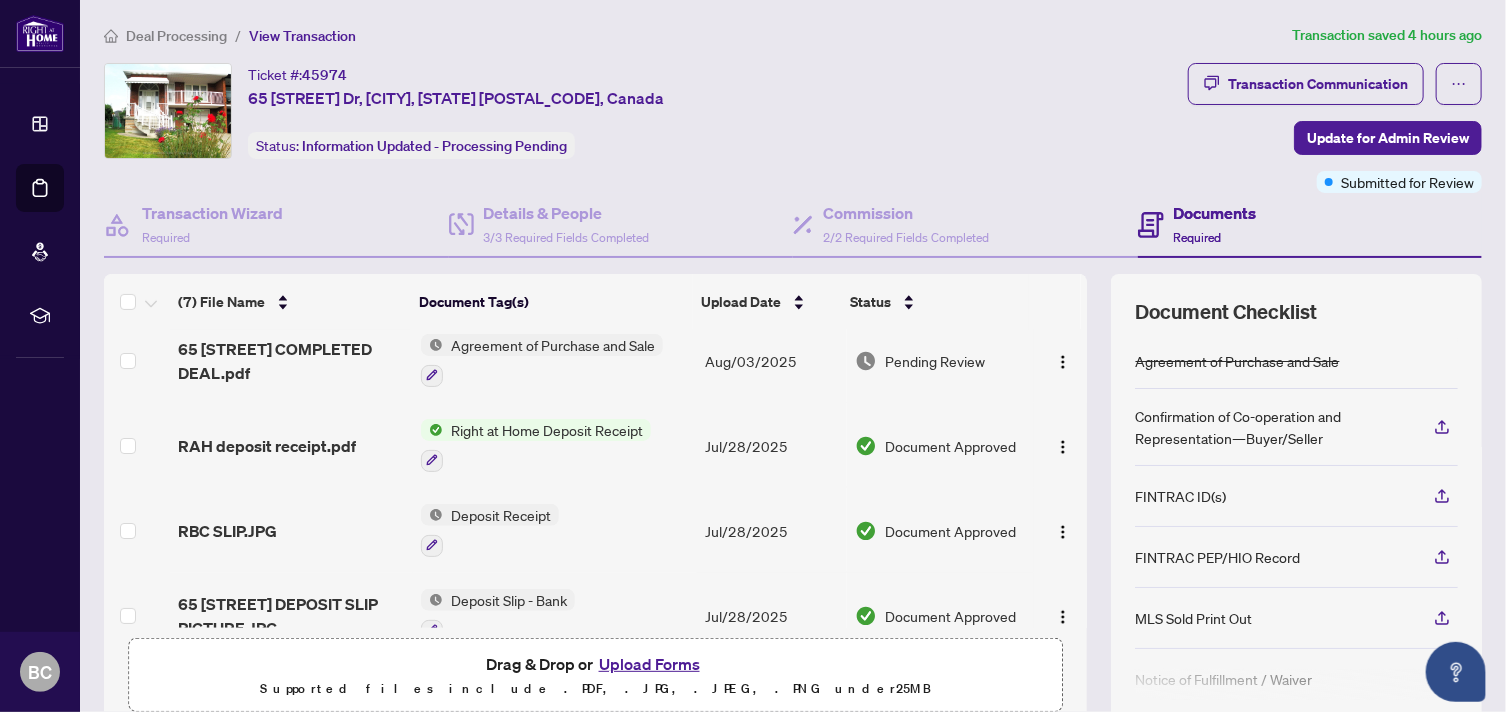 scroll, scrollTop: 0, scrollLeft: 0, axis: both 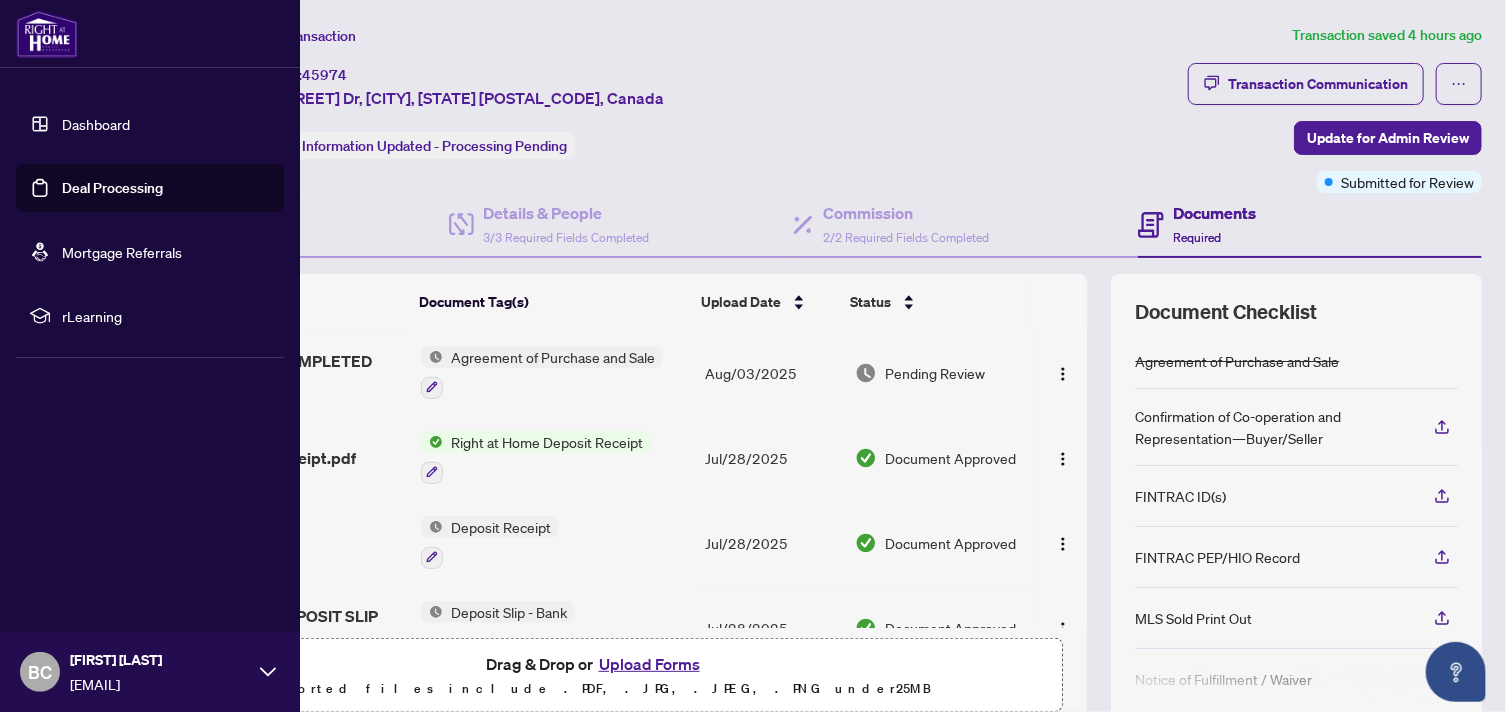 click on "Deal Processing" at bounding box center (112, 188) 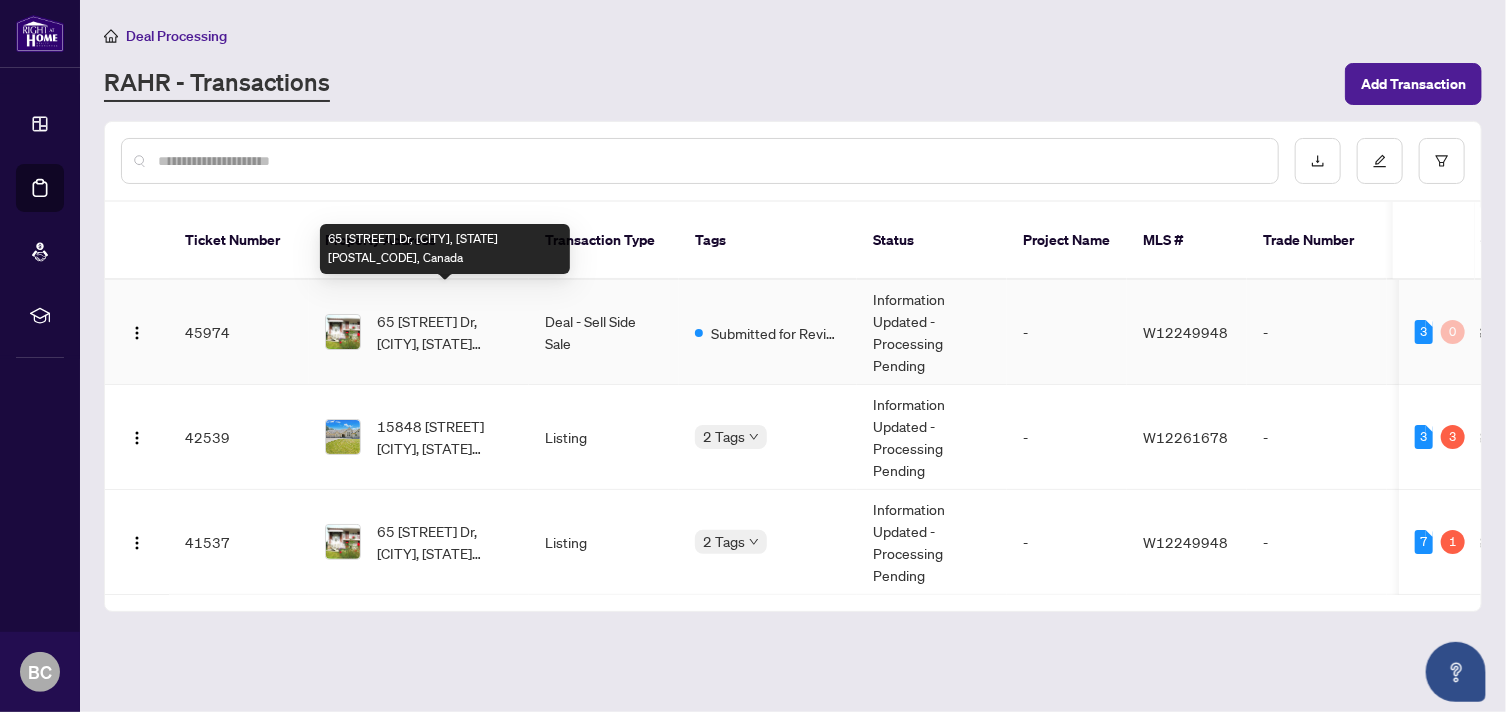 click on "65 [STREET] Dr, [CITY], [STATE] [POSTAL_CODE], Canada" at bounding box center [445, 332] 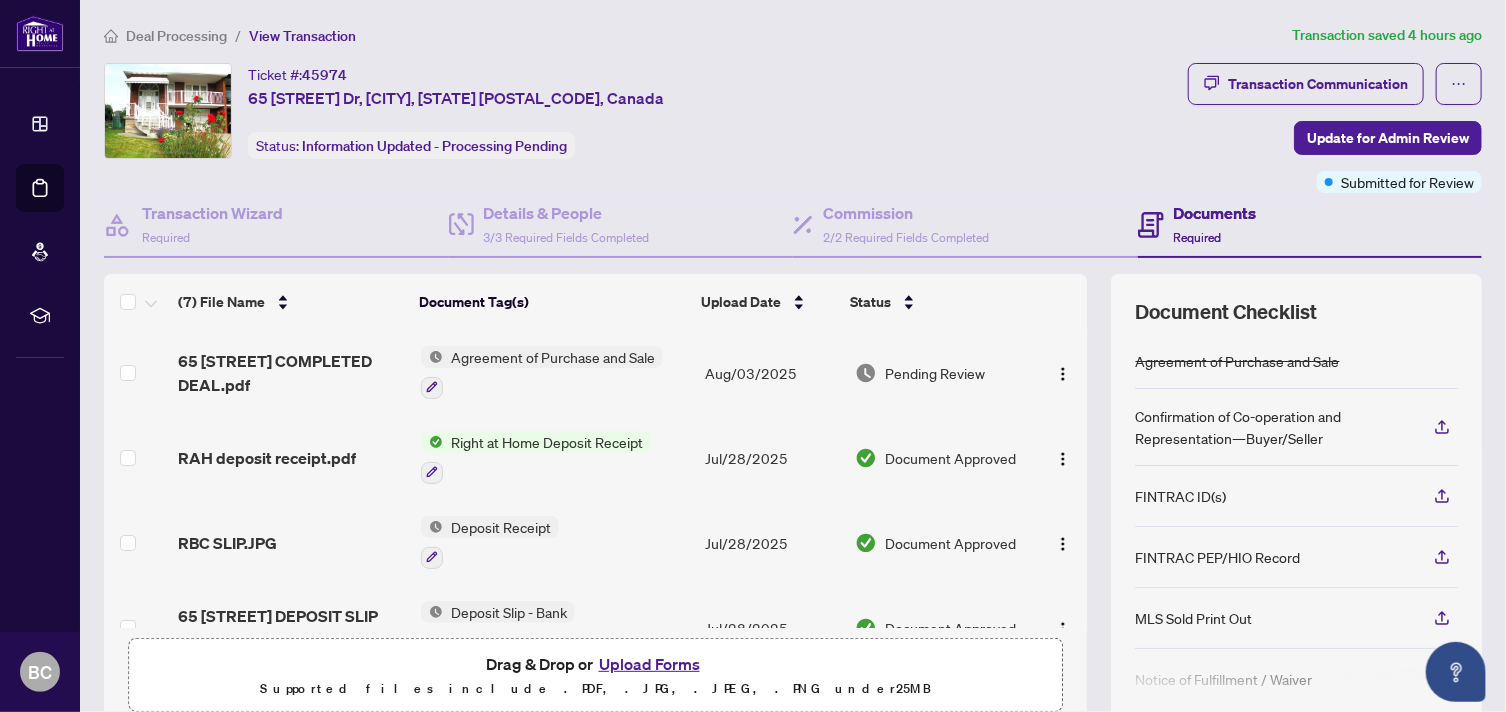 click on "Upload Forms" at bounding box center [649, 664] 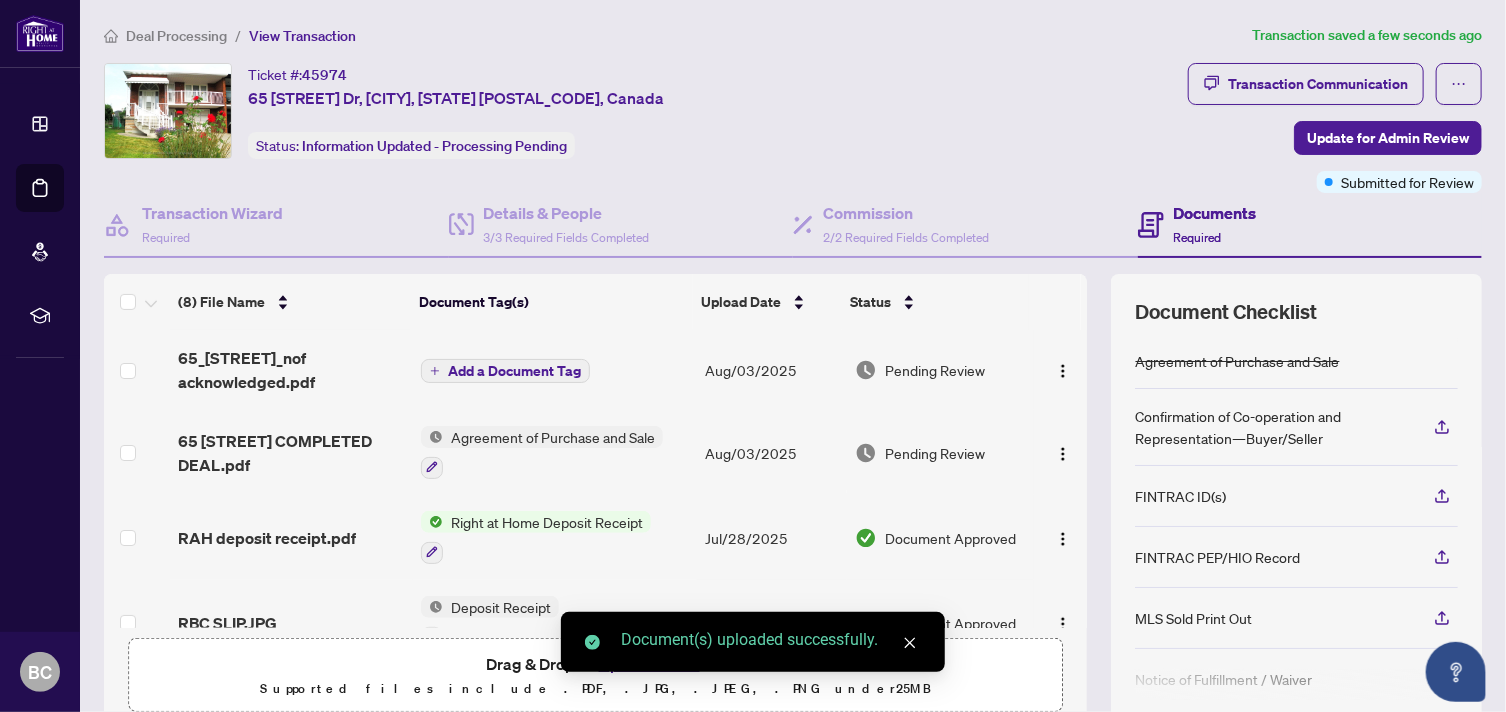 click on "Add a Document Tag" at bounding box center [514, 371] 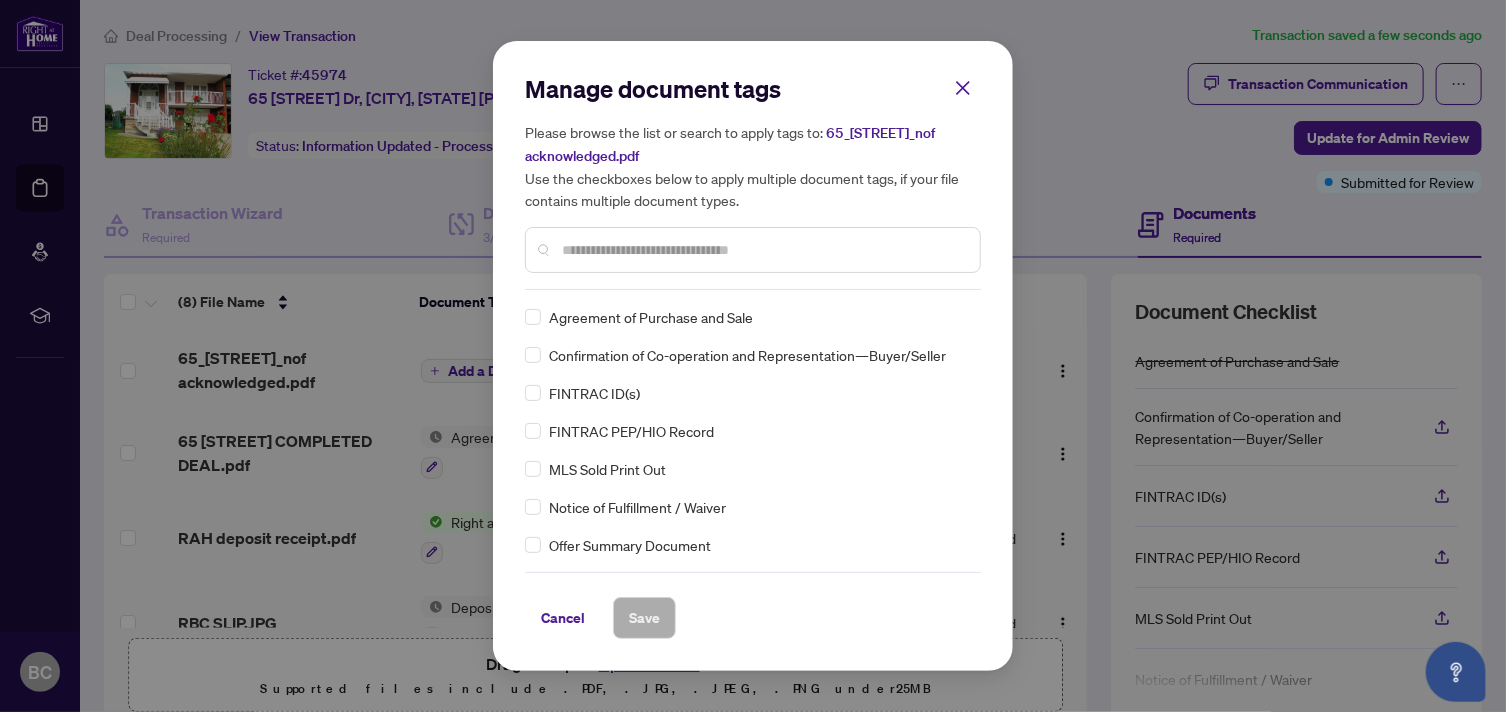 scroll, scrollTop: 218, scrollLeft: 0, axis: vertical 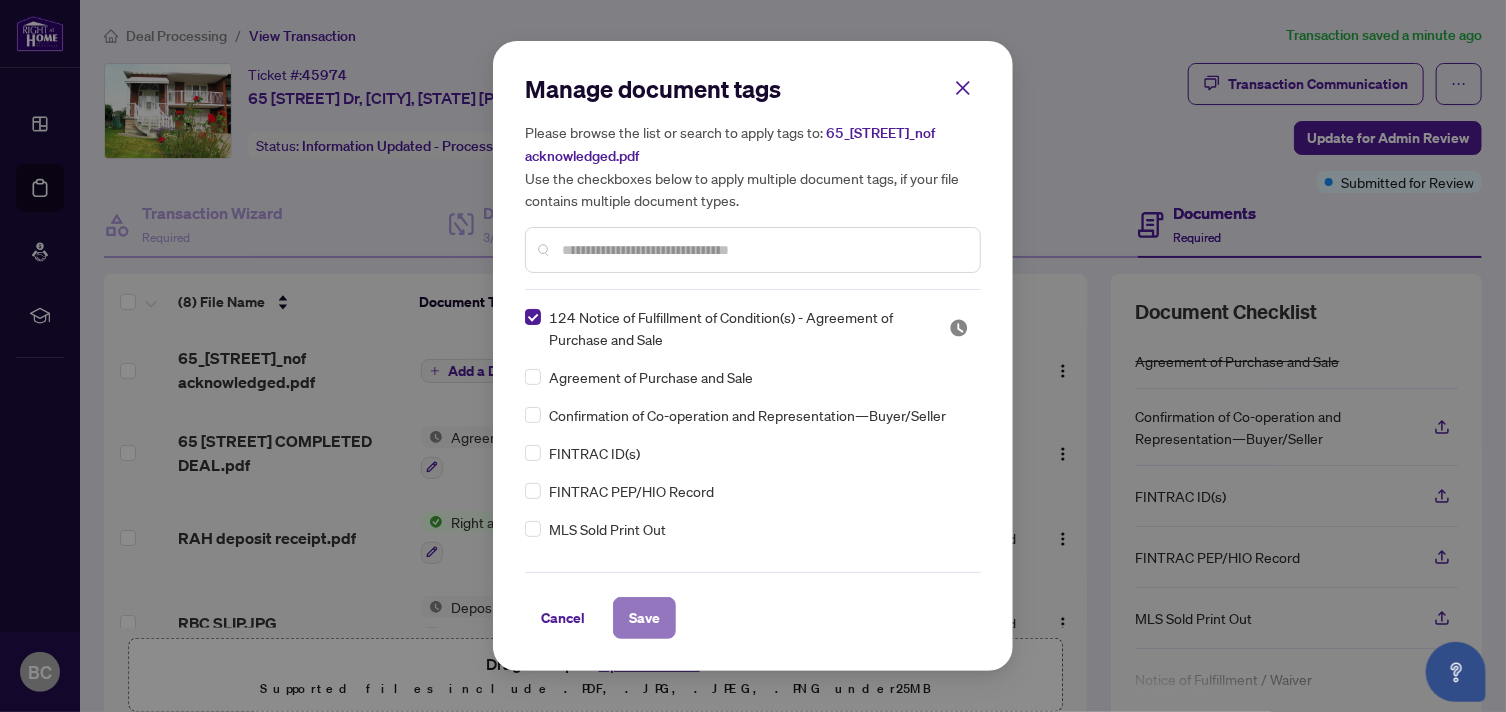 click on "Save" at bounding box center (644, 618) 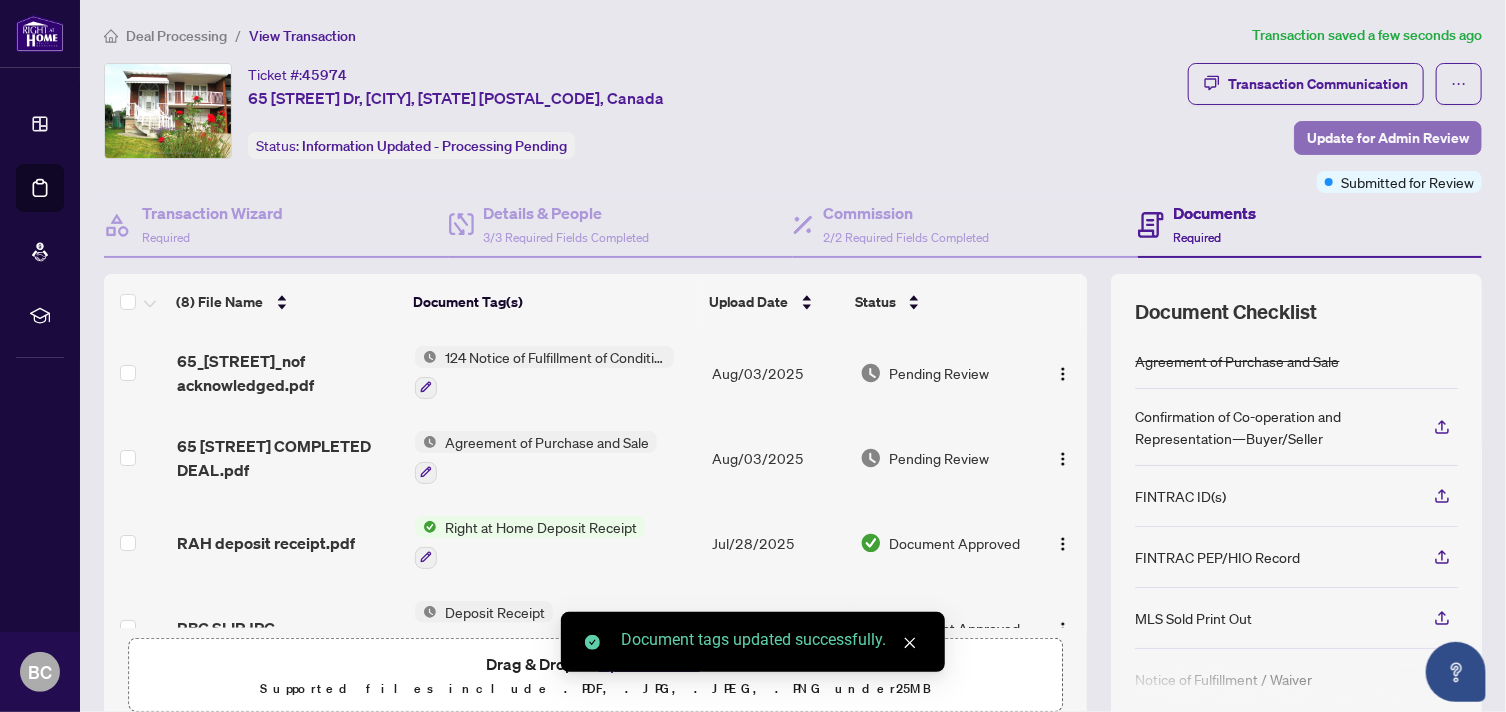 click on "Update for Admin Review" at bounding box center (1388, 138) 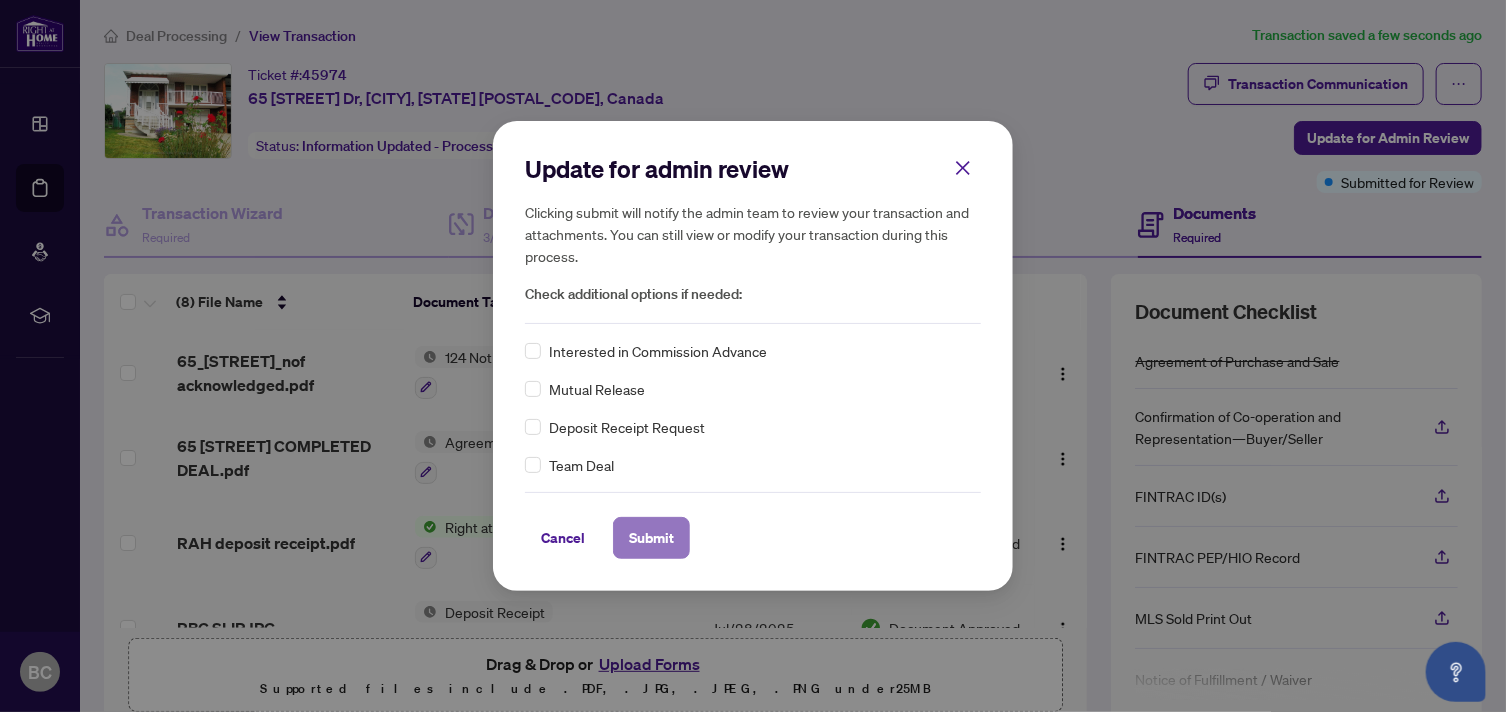 click on "Submit" at bounding box center [651, 538] 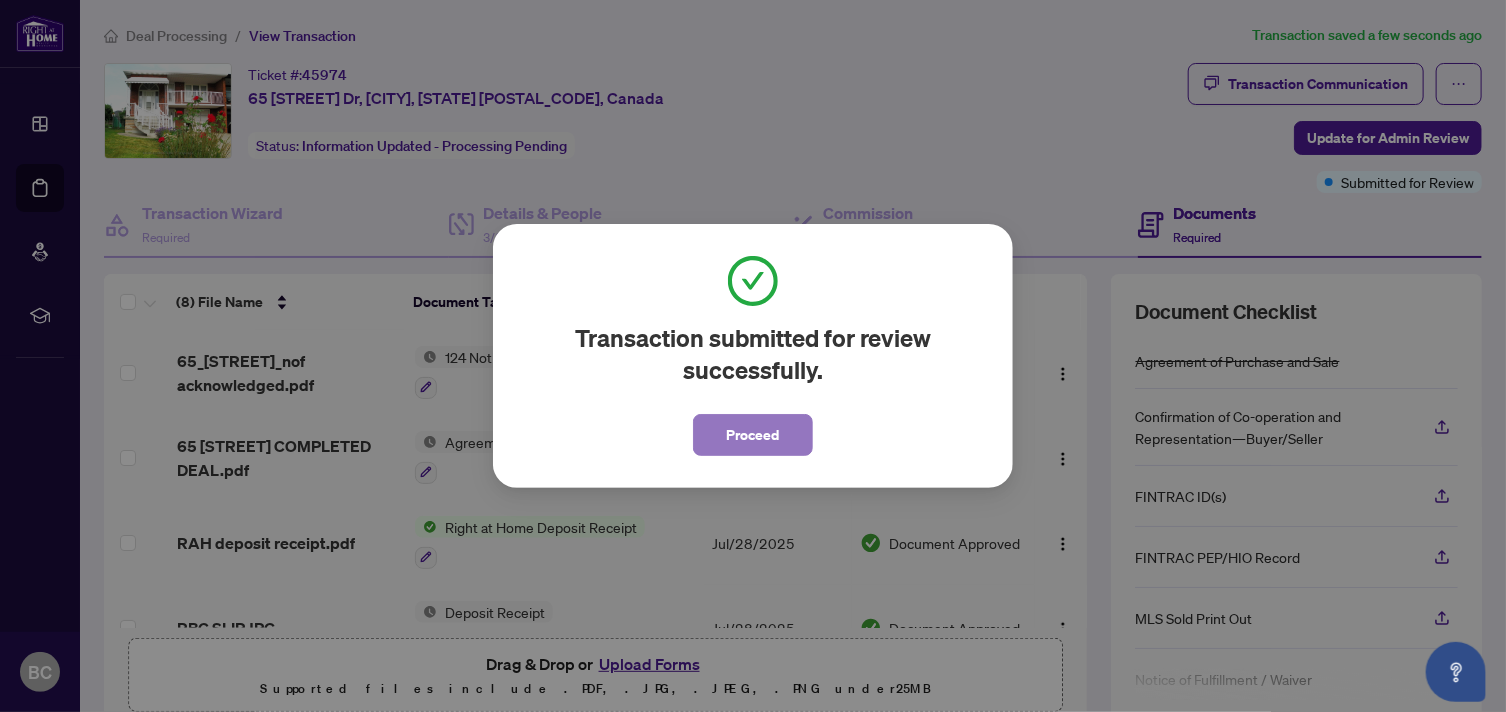 click on "Proceed" at bounding box center [753, 435] 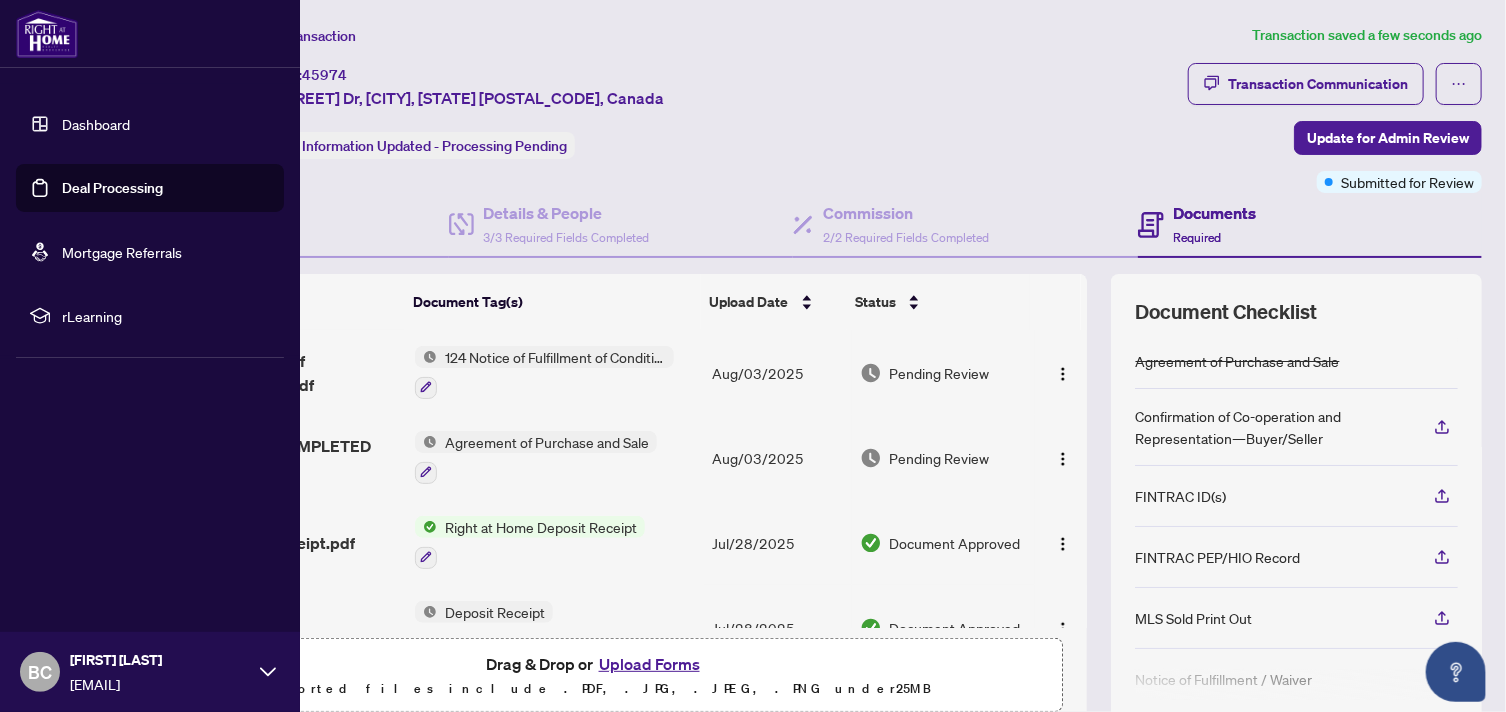 click on "BC" at bounding box center (40, 672) 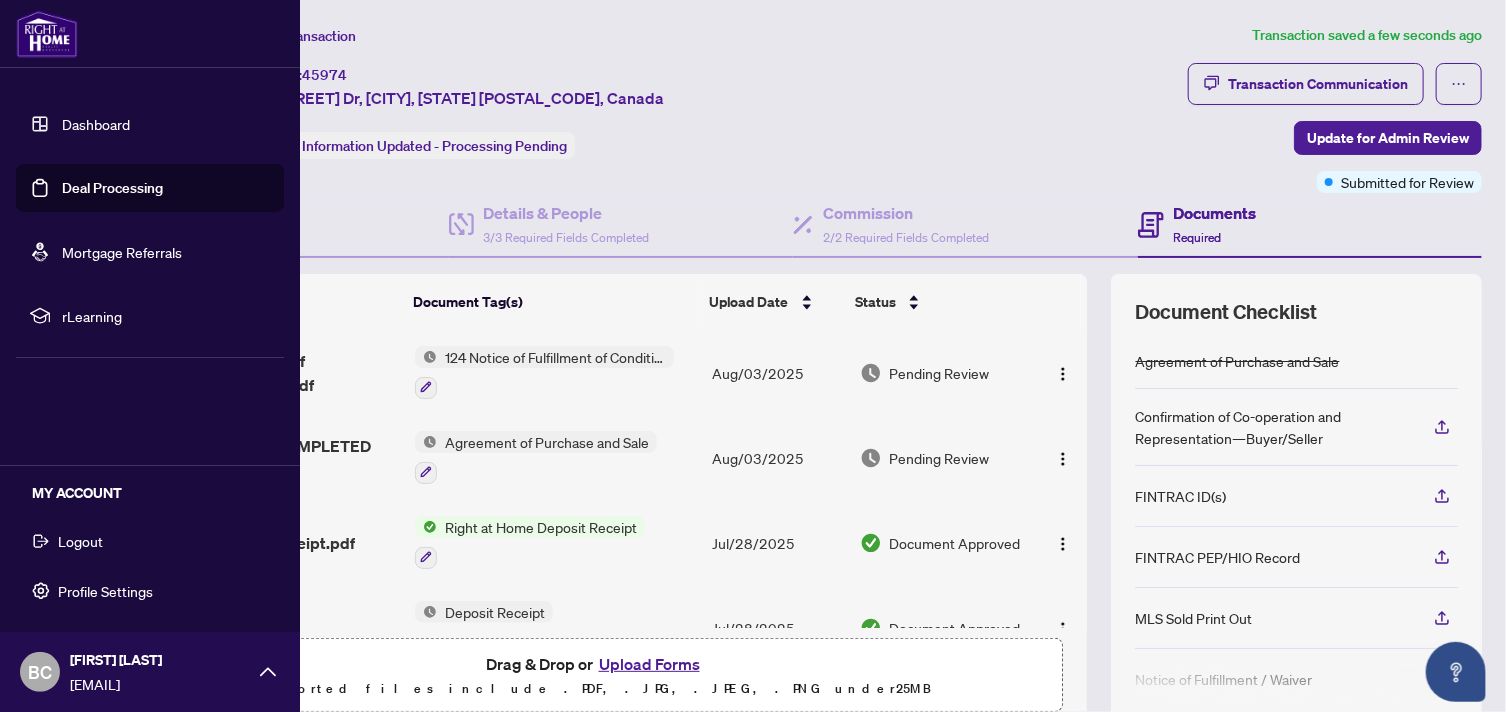 click on "Logout" at bounding box center [80, 541] 